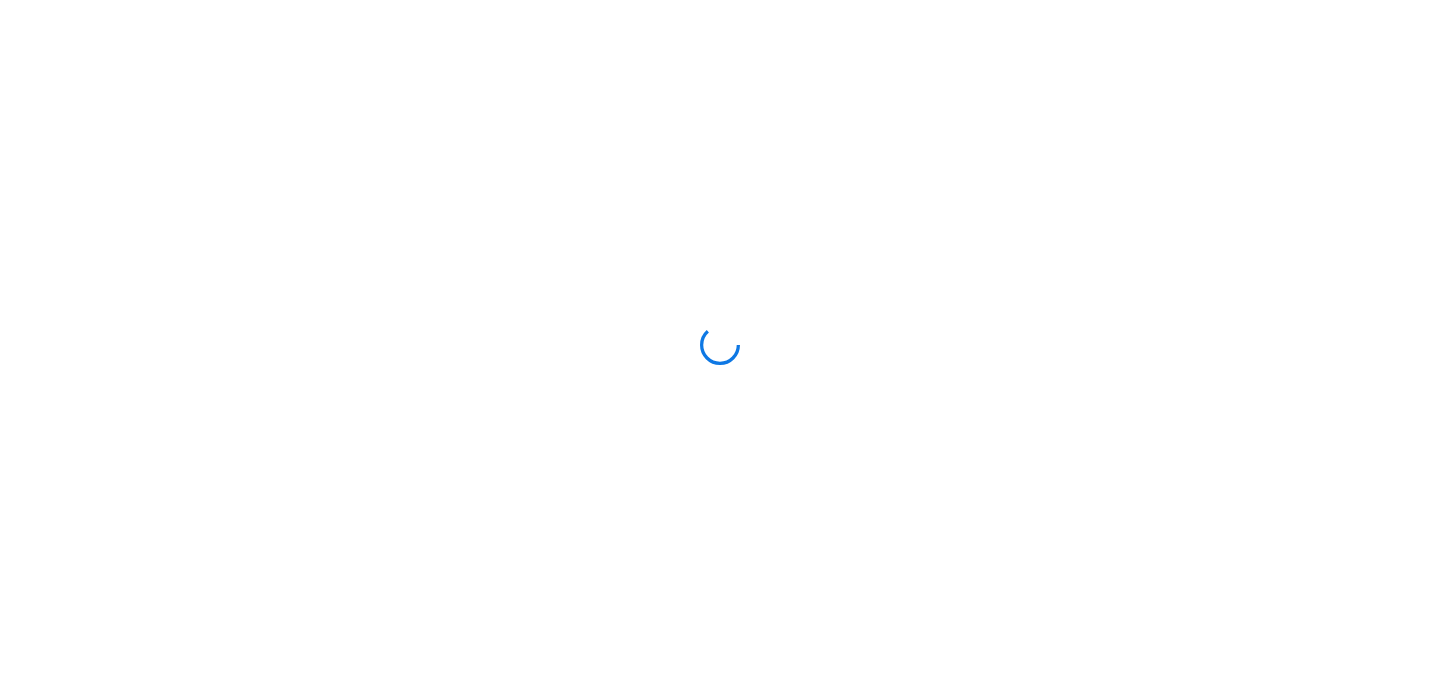 scroll, scrollTop: 0, scrollLeft: 0, axis: both 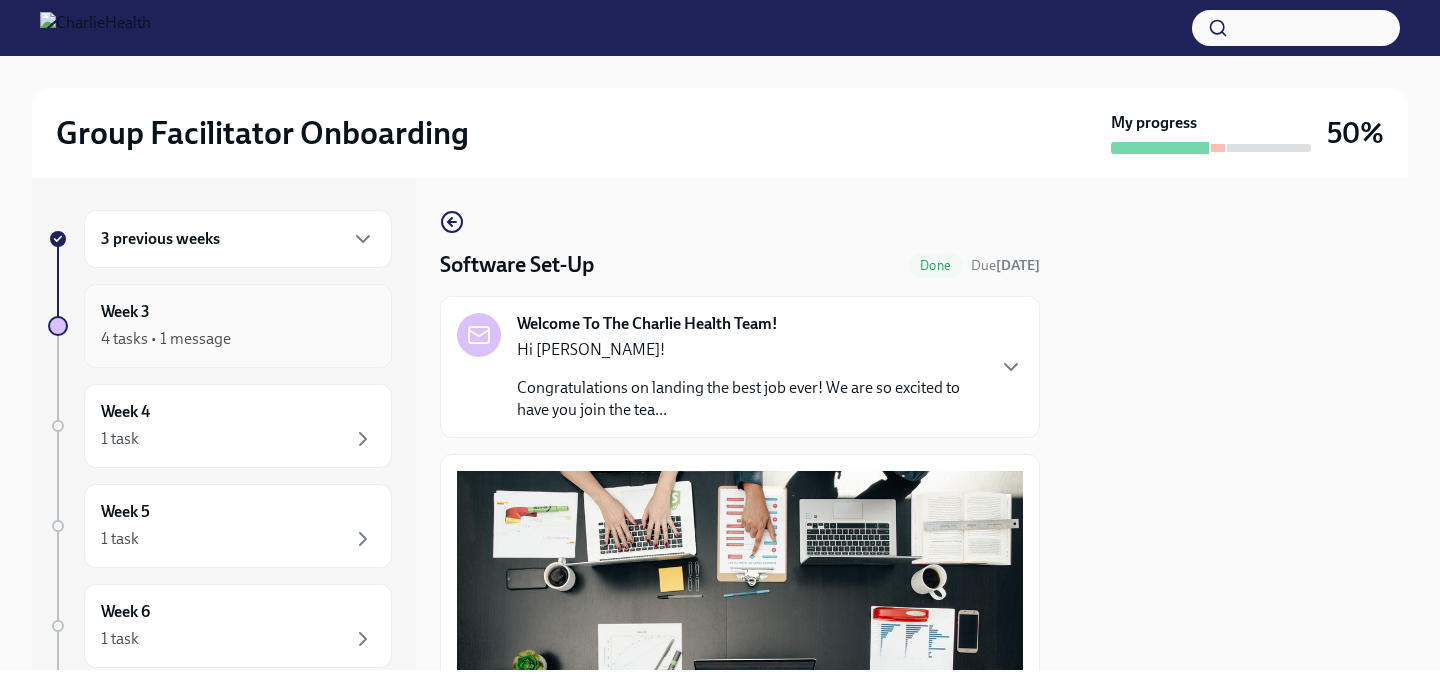 click on "Week 3 4 tasks • 1 message" at bounding box center (238, 326) 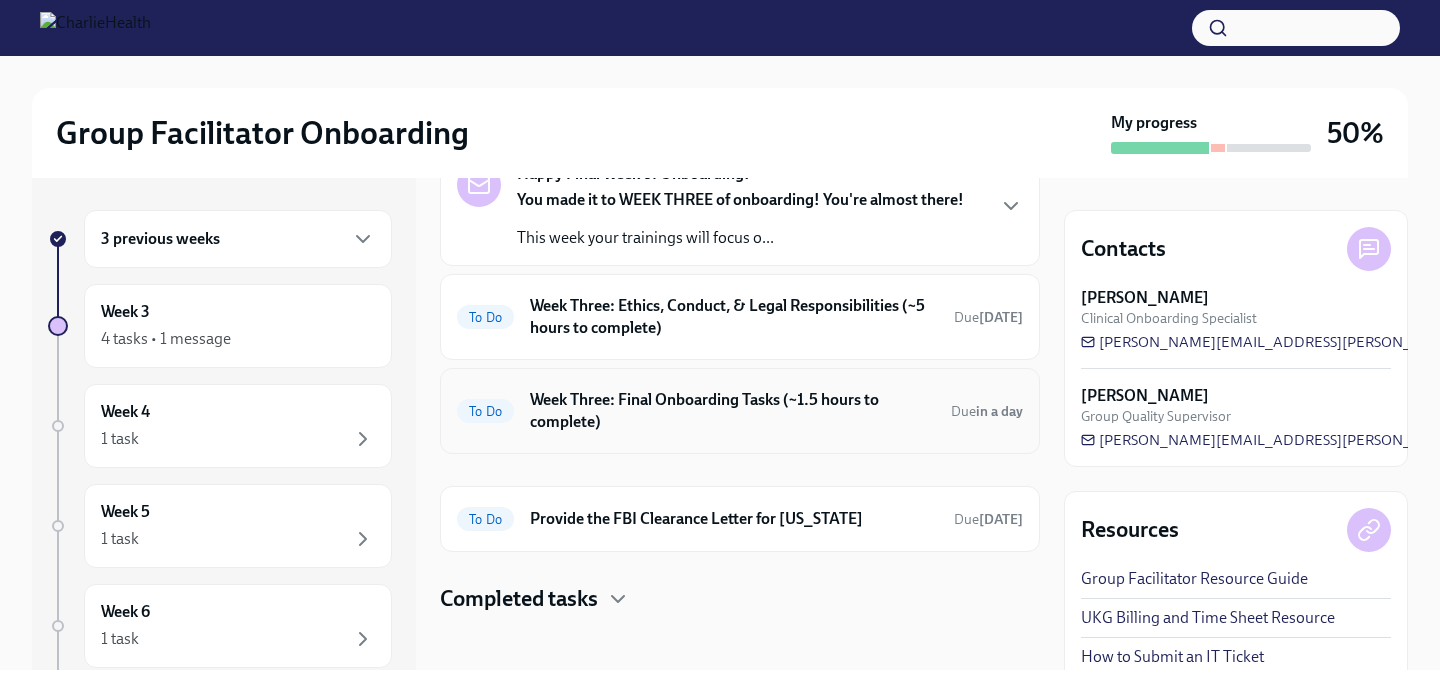 scroll, scrollTop: 132, scrollLeft: 0, axis: vertical 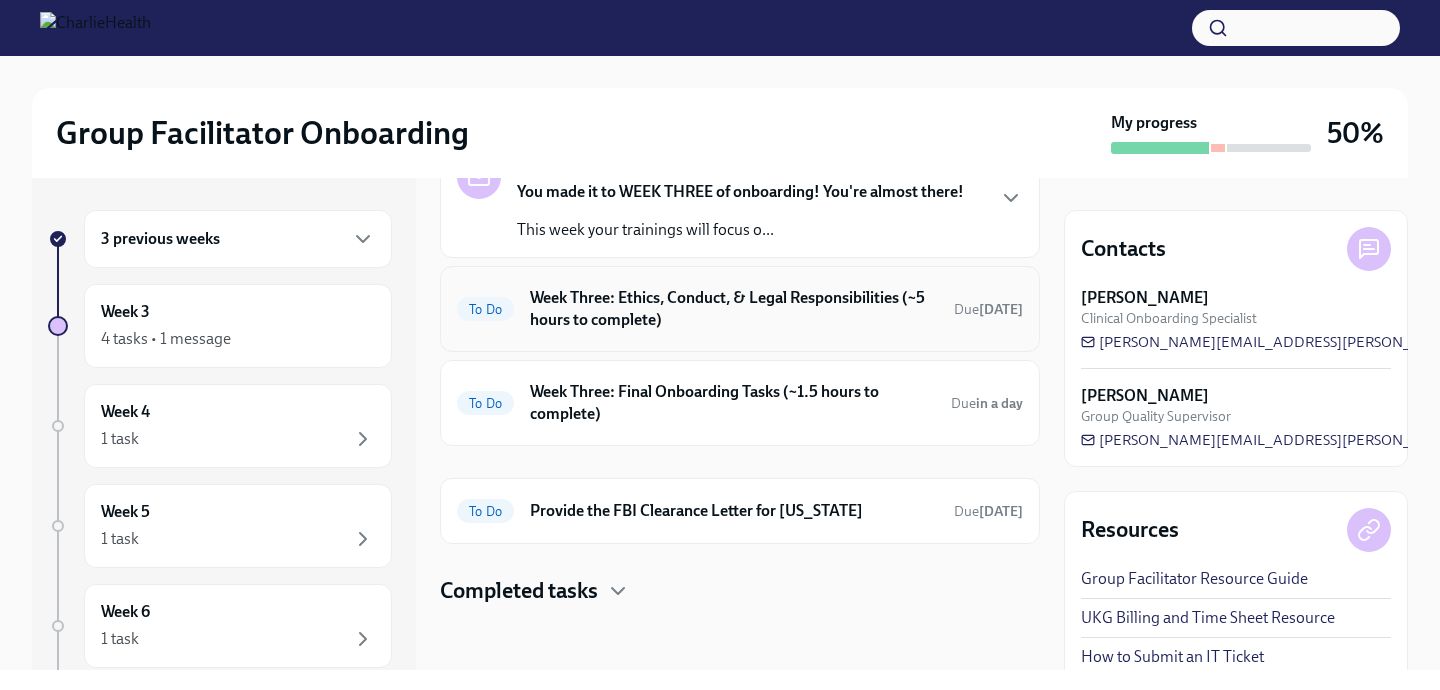 click on "Week Three: Ethics, Conduct, & Legal Responsibilities (~5 hours to complete)" at bounding box center [734, 309] 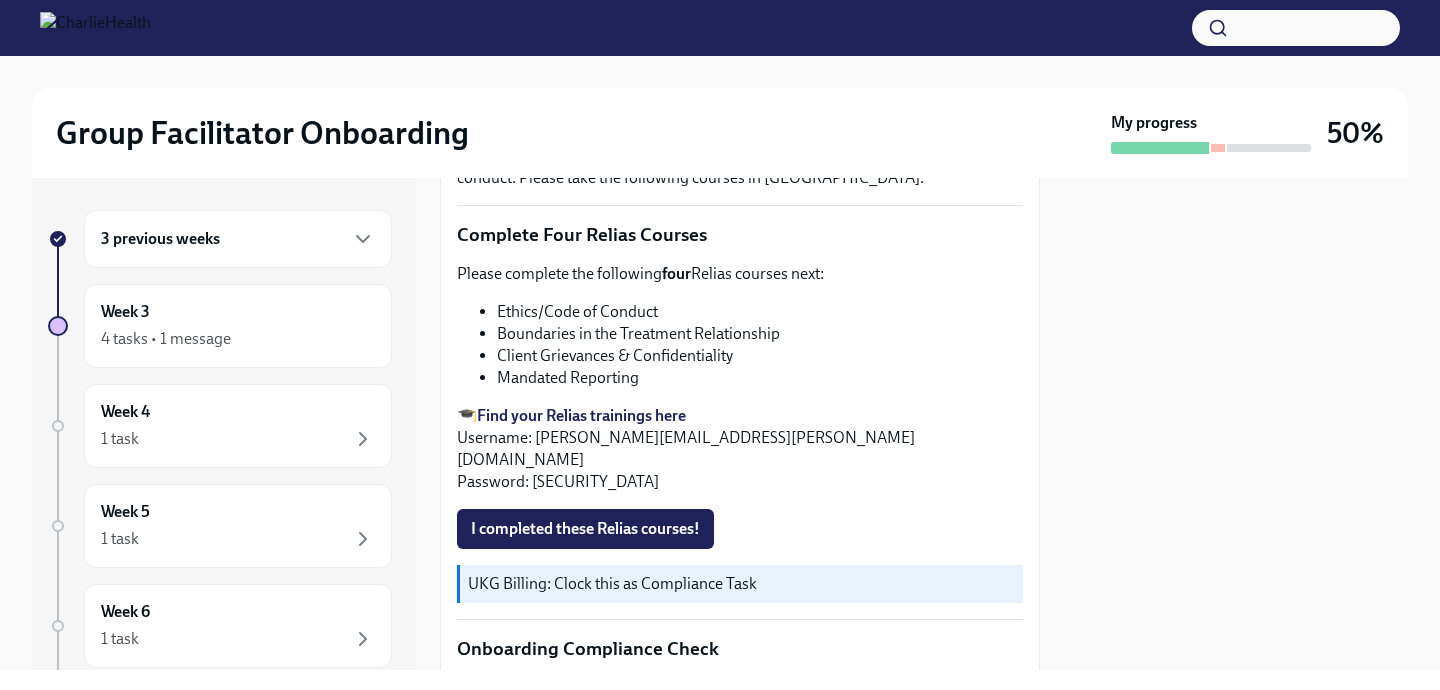 scroll, scrollTop: 754, scrollLeft: 0, axis: vertical 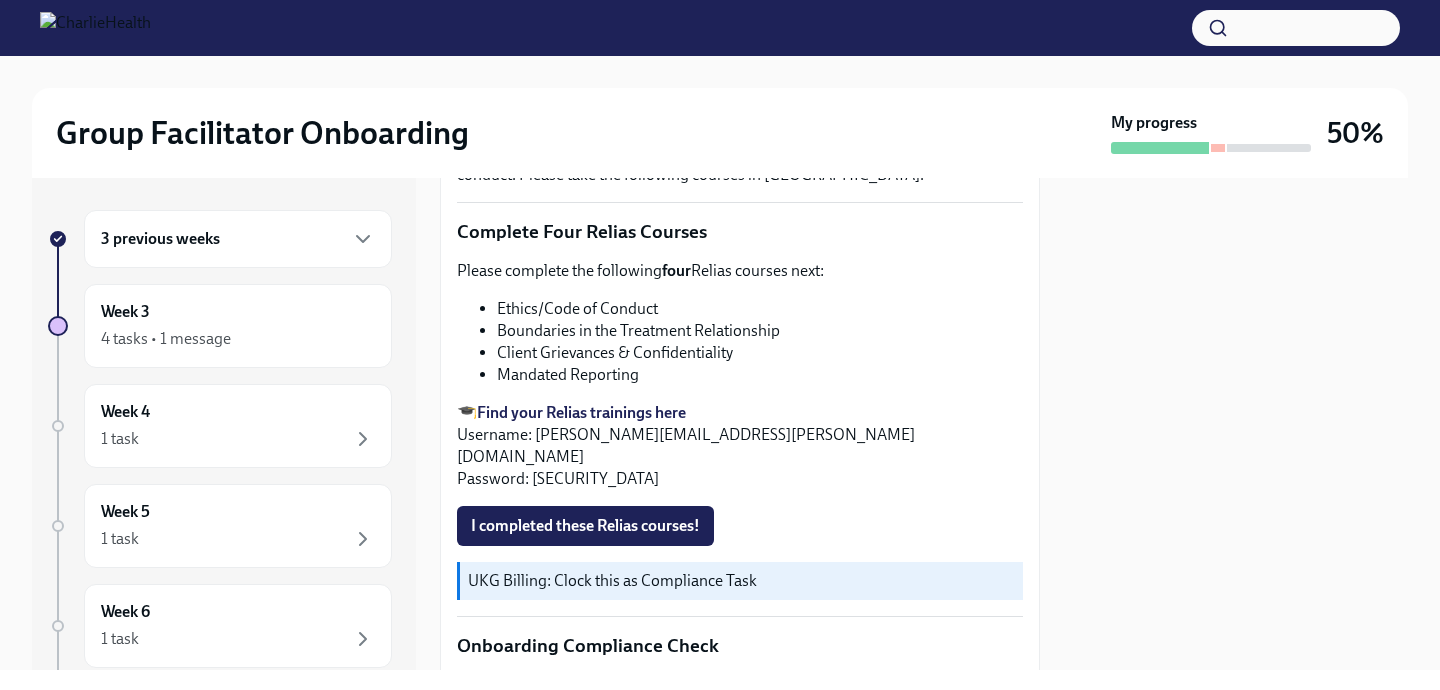 click on "Find your Relias trainings here" at bounding box center [581, 412] 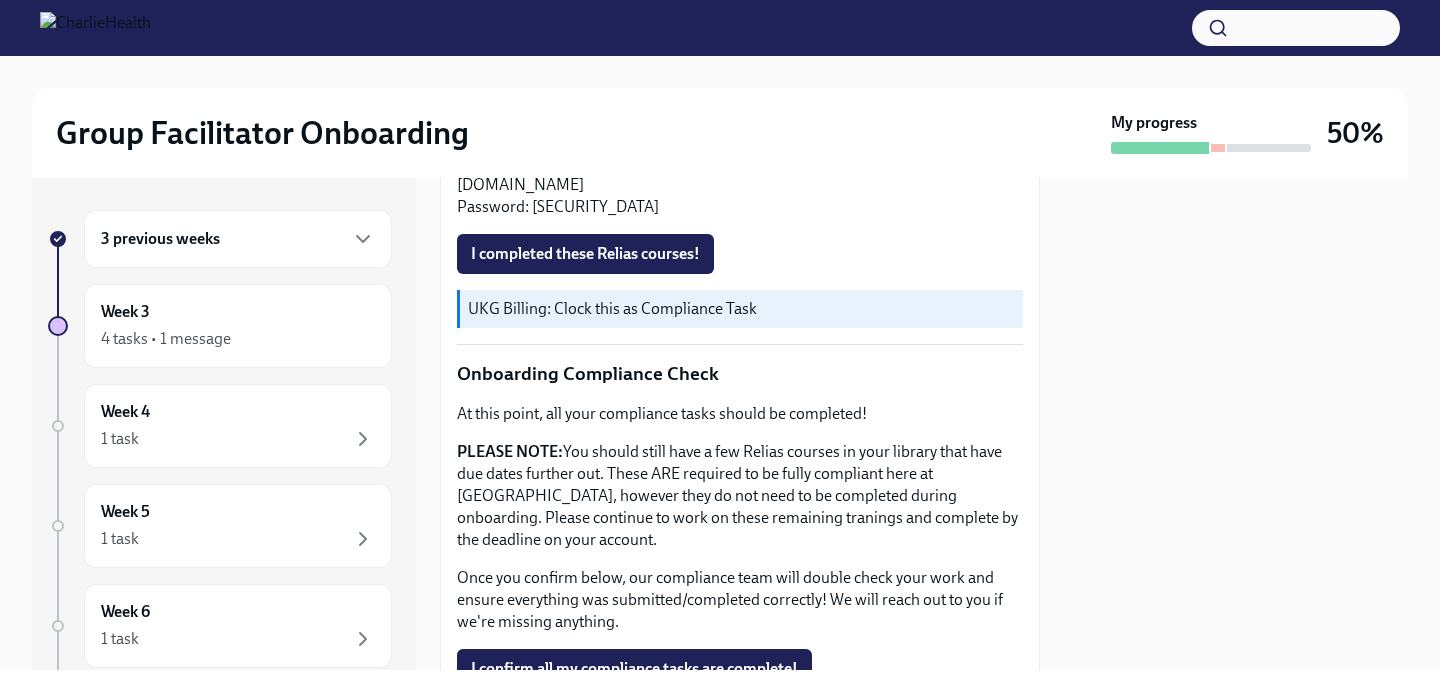 scroll, scrollTop: 945, scrollLeft: 0, axis: vertical 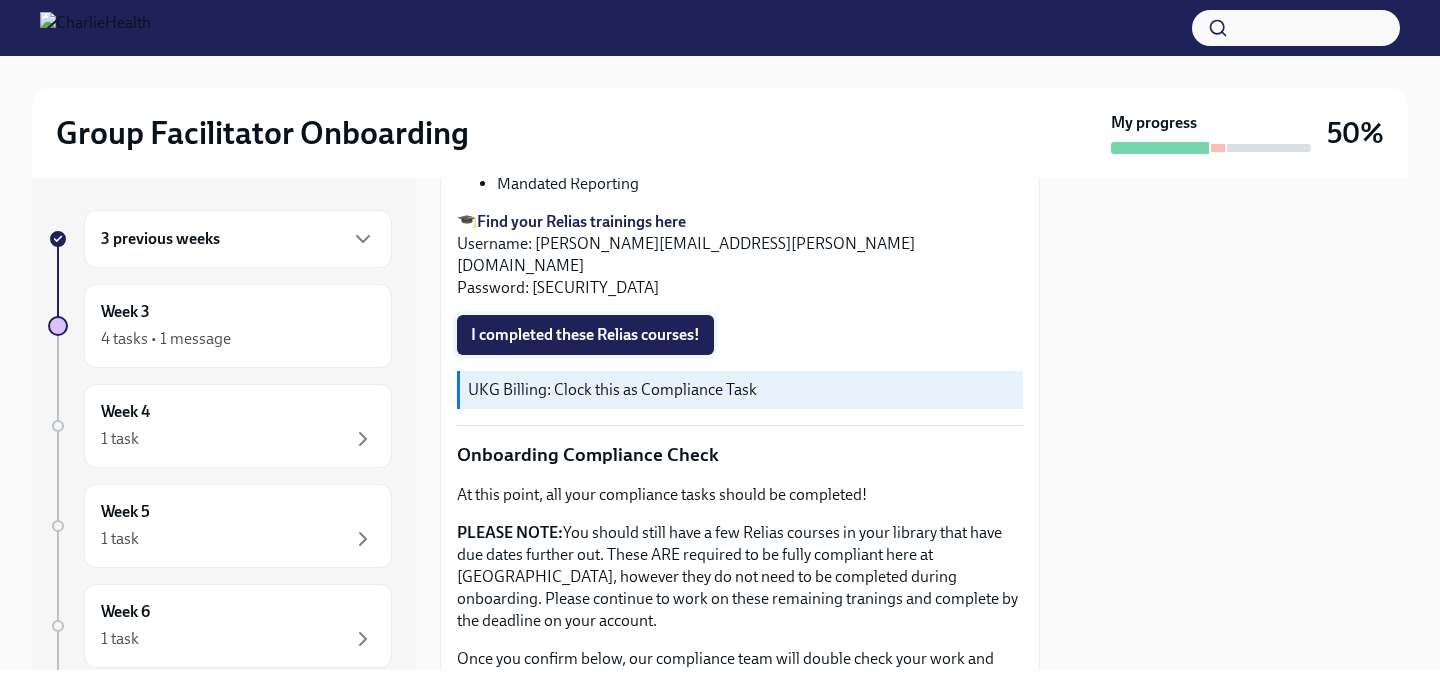 click on "I completed these Relias courses!" at bounding box center (585, 335) 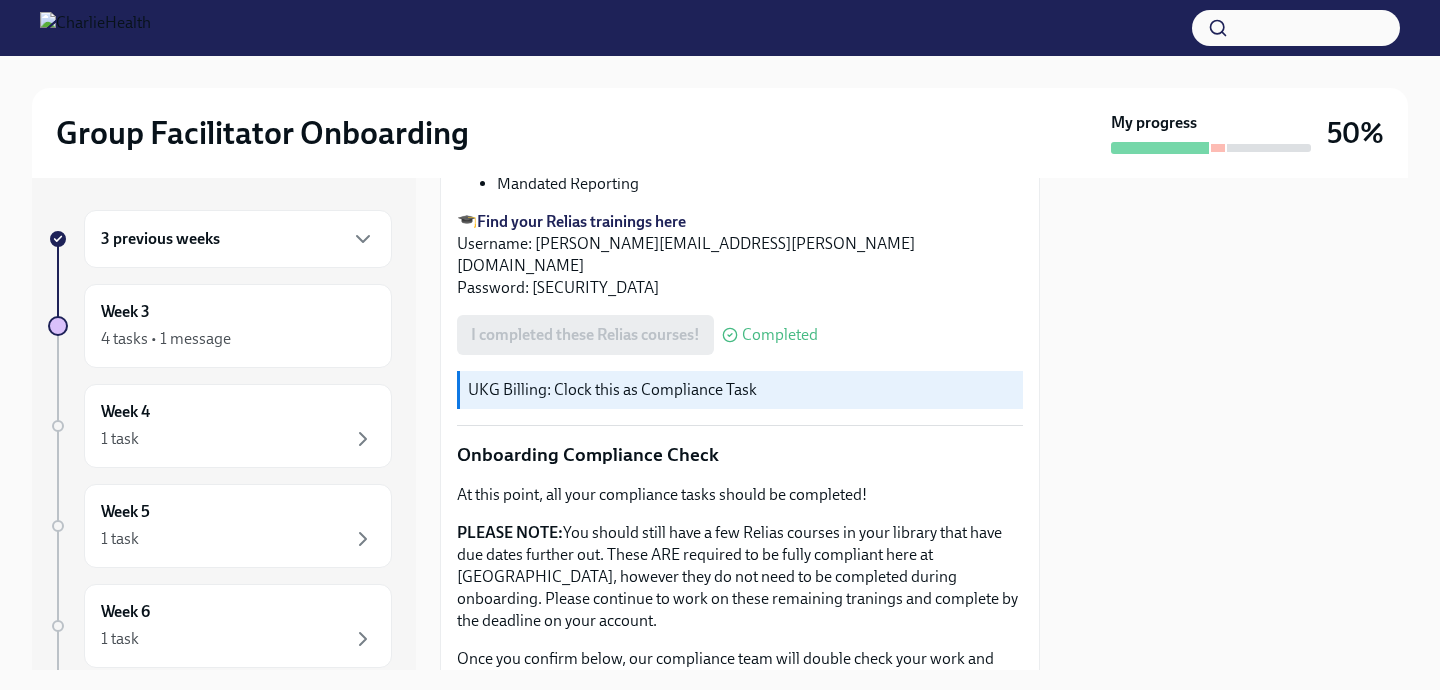 click at bounding box center [1218, 148] 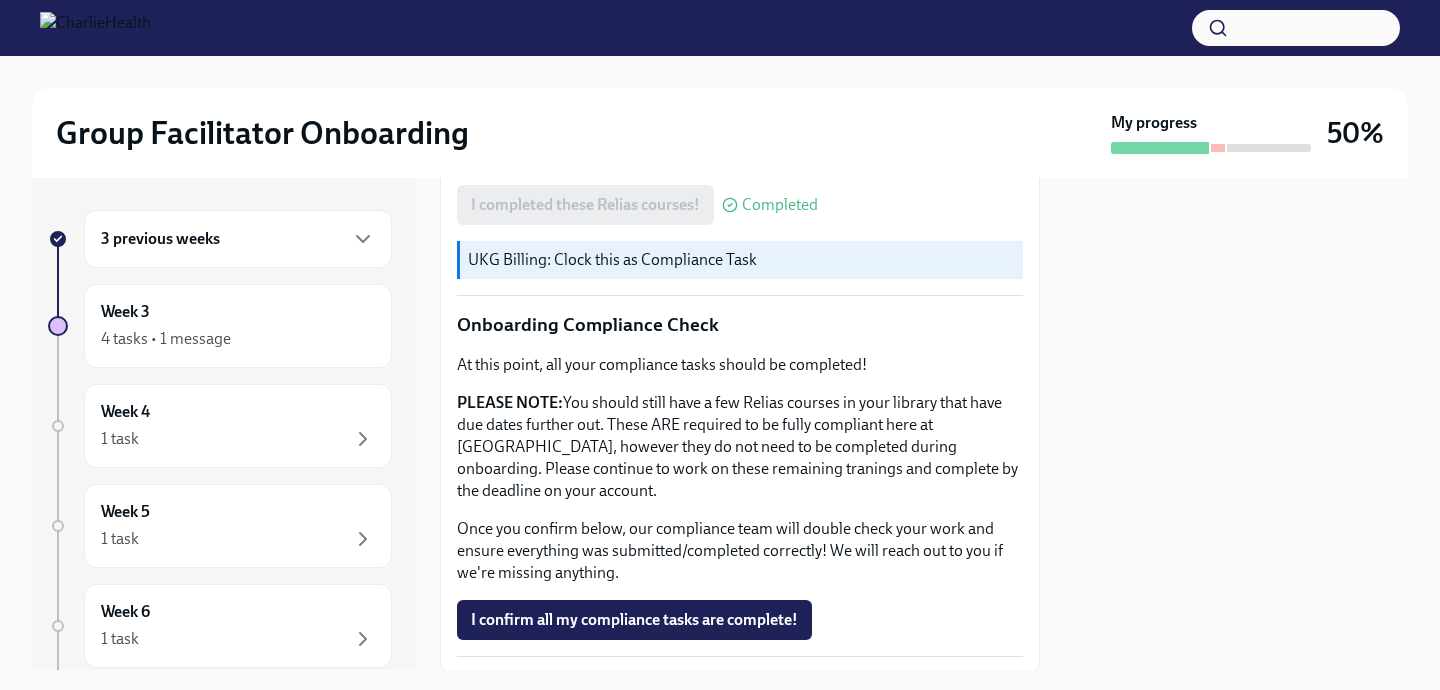 scroll, scrollTop: 1174, scrollLeft: 0, axis: vertical 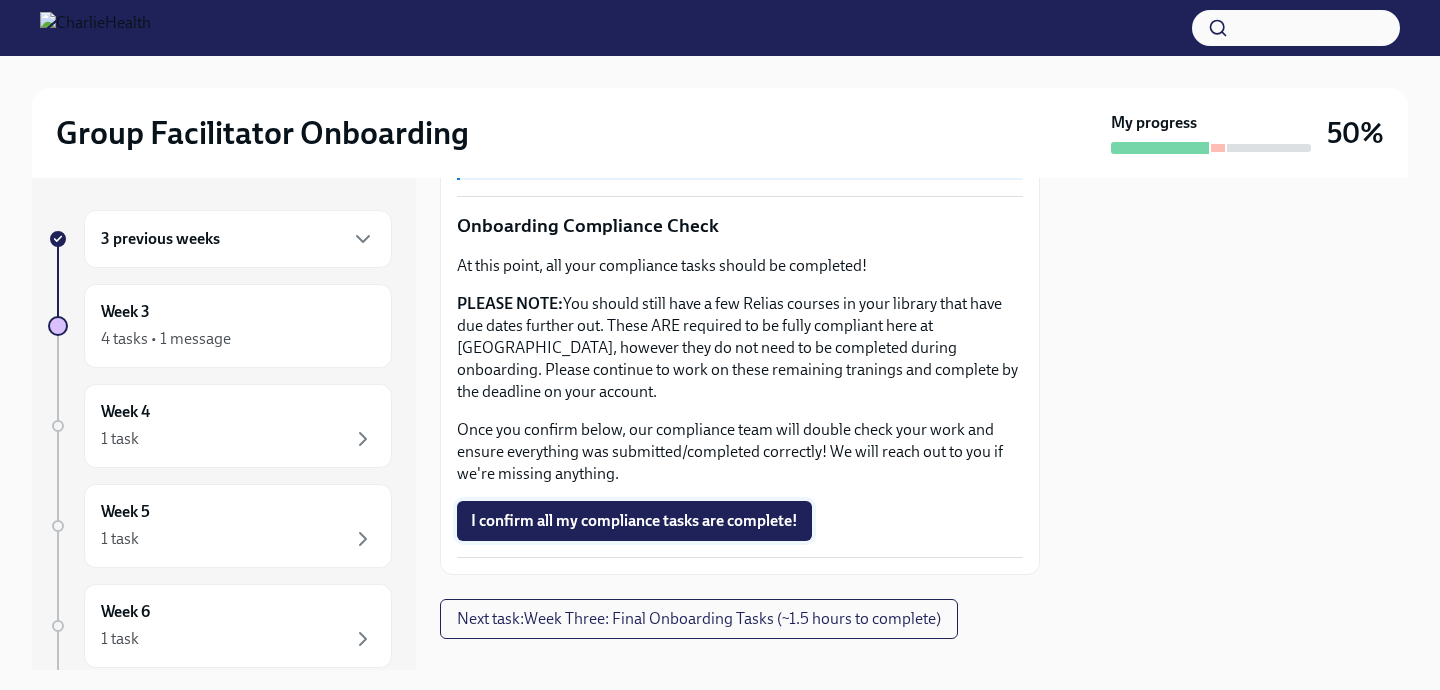 click on "I confirm all my compliance tasks are complete!" at bounding box center [634, 521] 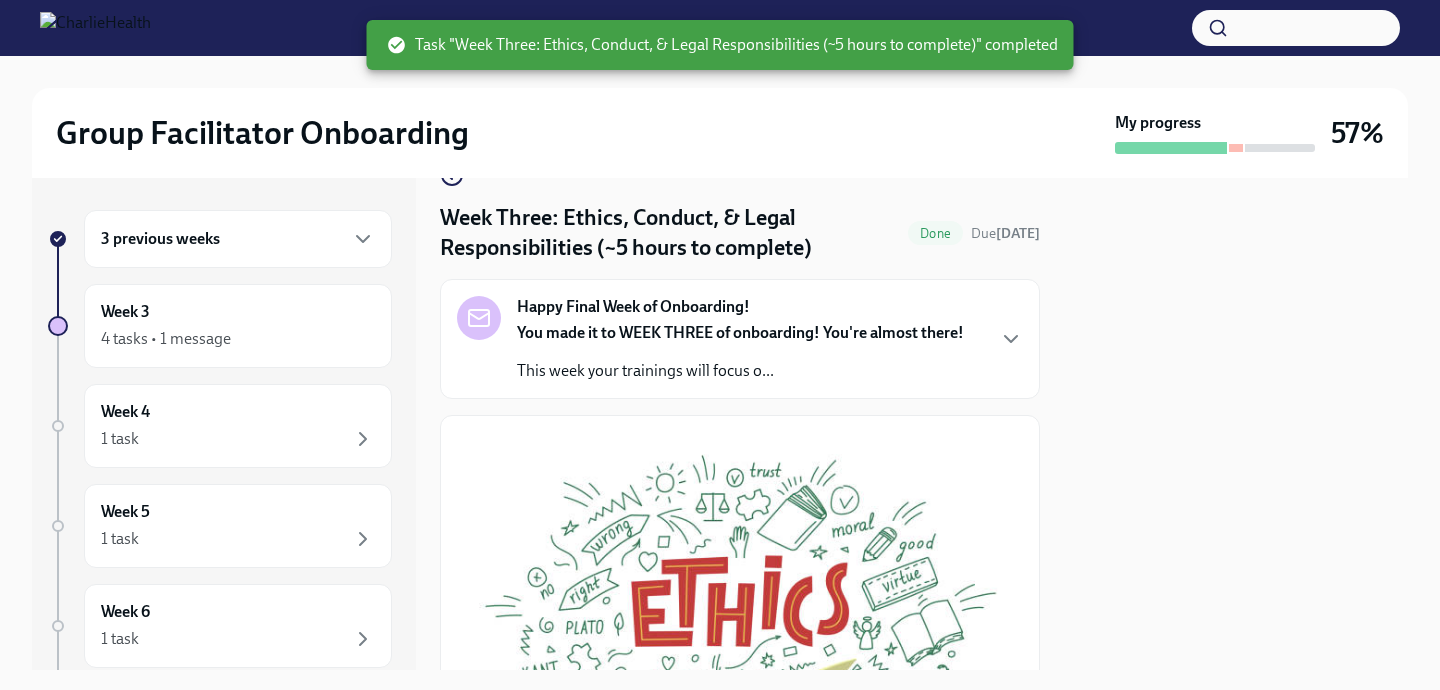 scroll, scrollTop: 58, scrollLeft: 0, axis: vertical 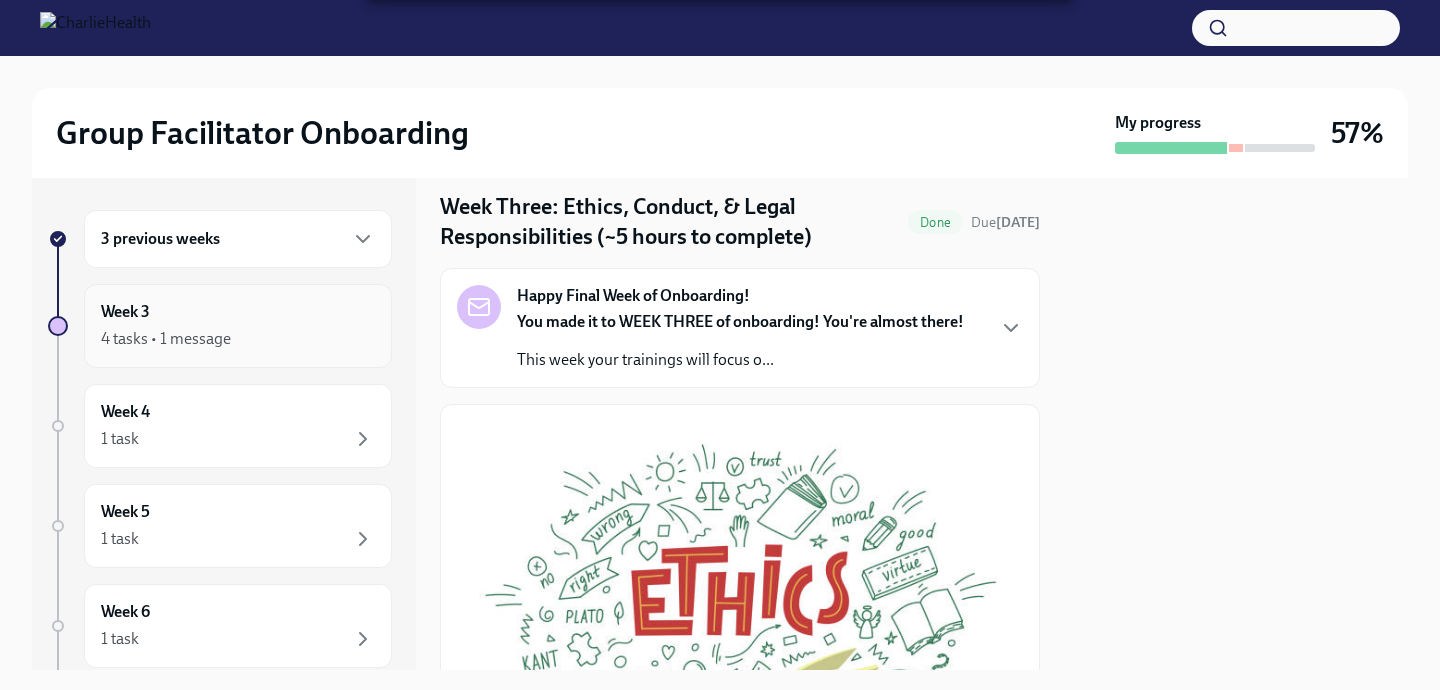 click 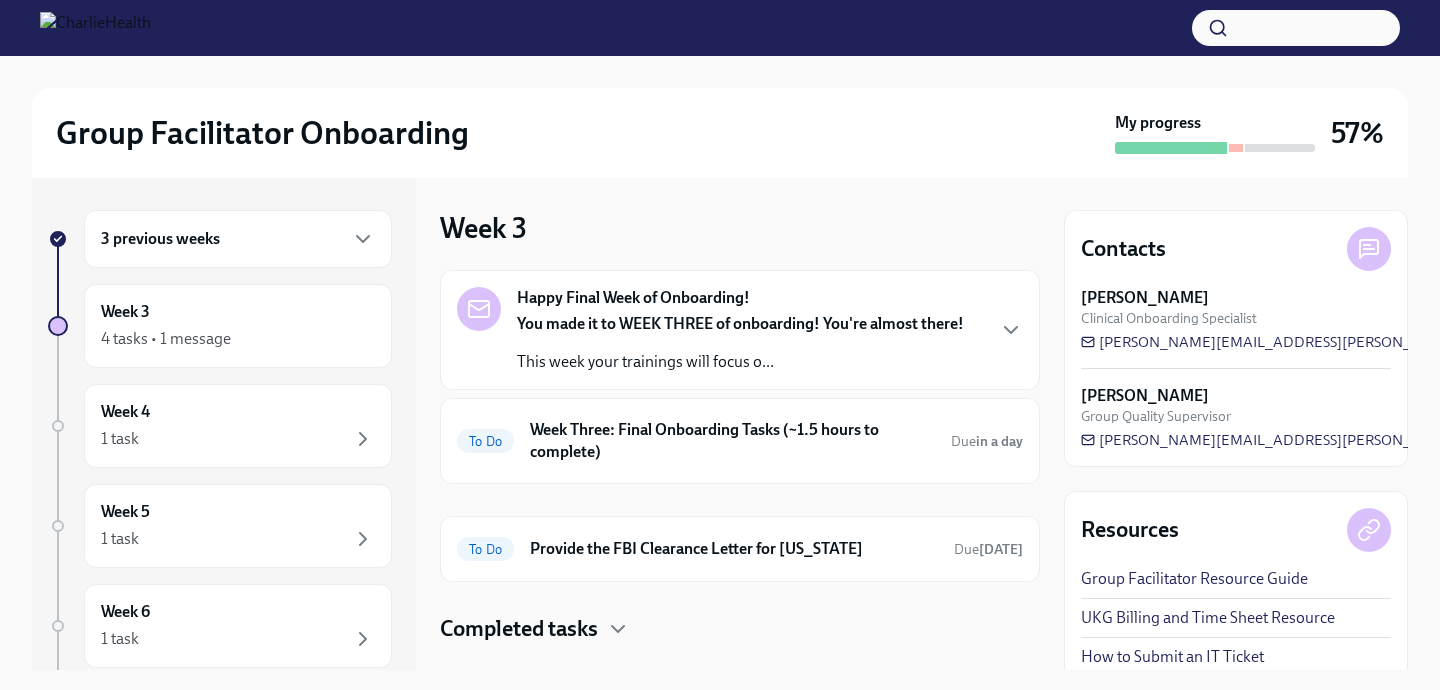 scroll, scrollTop: 38, scrollLeft: 0, axis: vertical 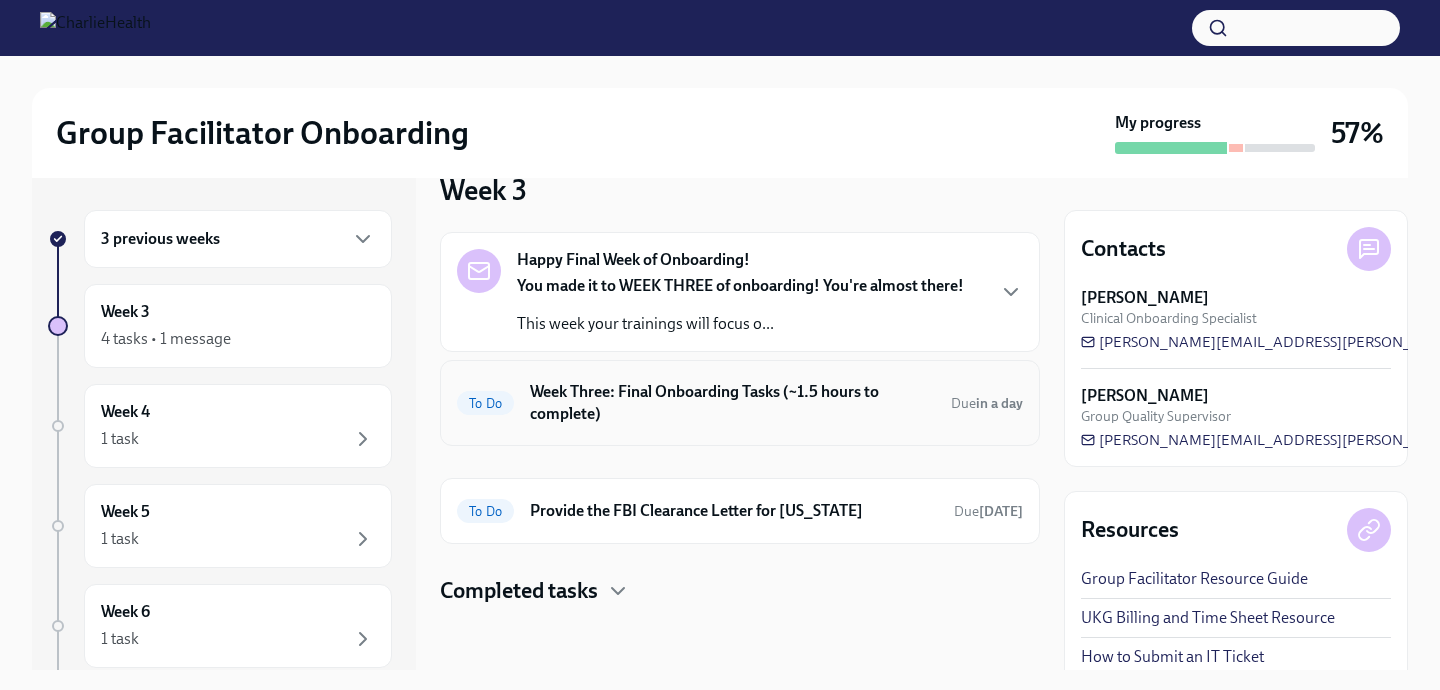 click on "To Do Week Three: Final Onboarding Tasks (~1.5 hours to complete) Due  in a day" at bounding box center [740, 403] 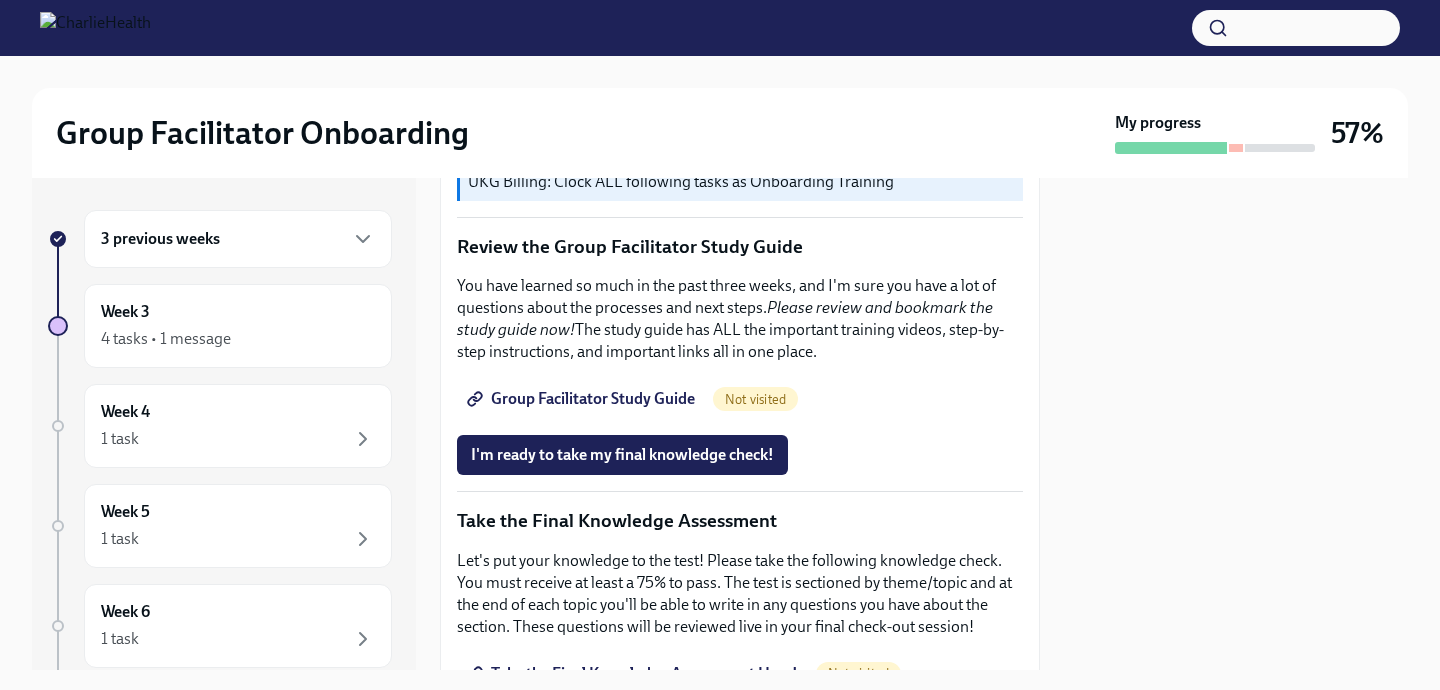 scroll, scrollTop: 800, scrollLeft: 0, axis: vertical 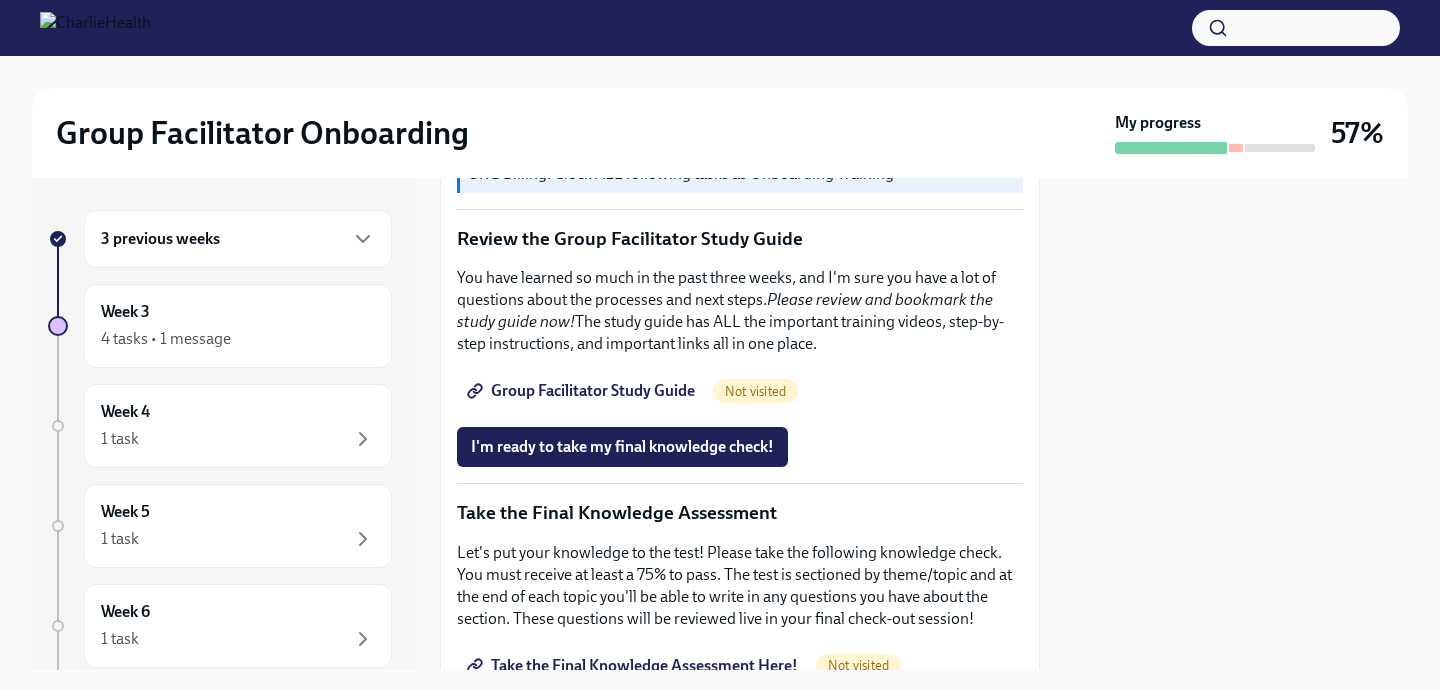 click on "Group Facilitator Study Guide" at bounding box center [583, 391] 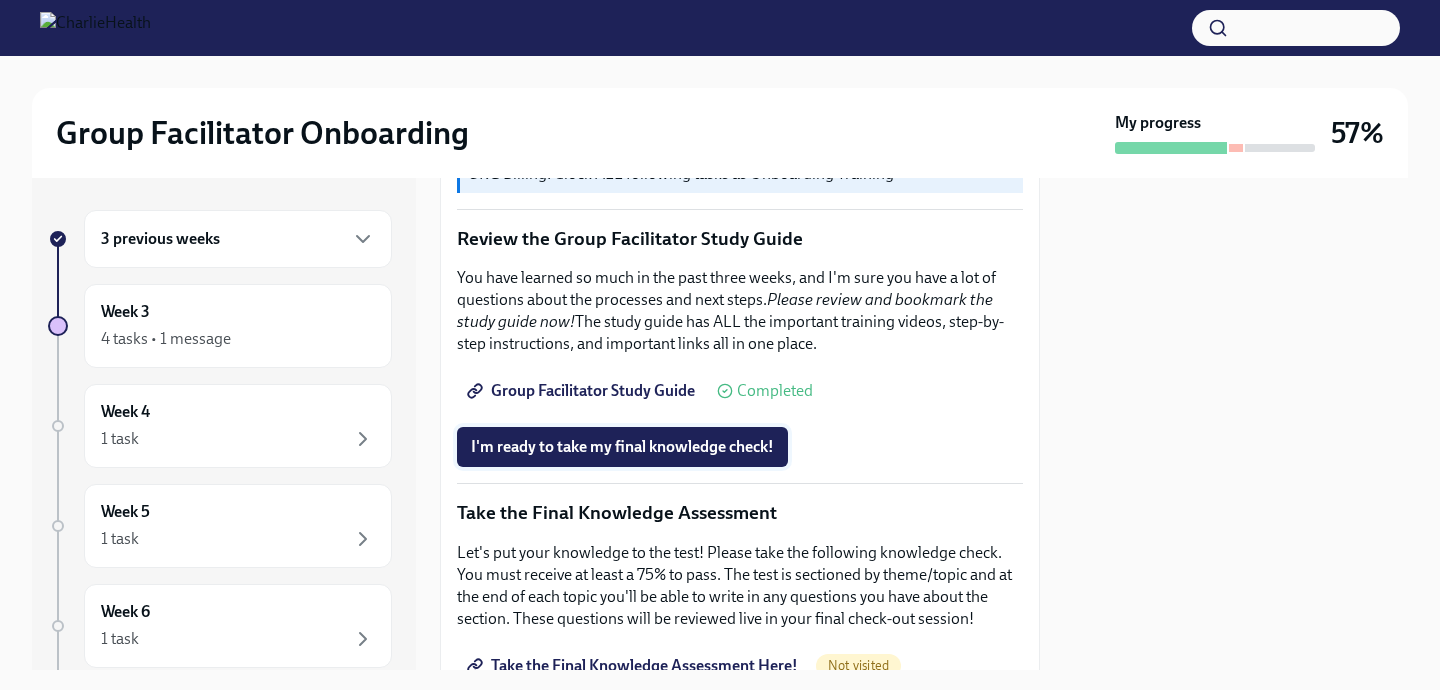 click on "I'm ready to take my final knowledge check!" at bounding box center (622, 447) 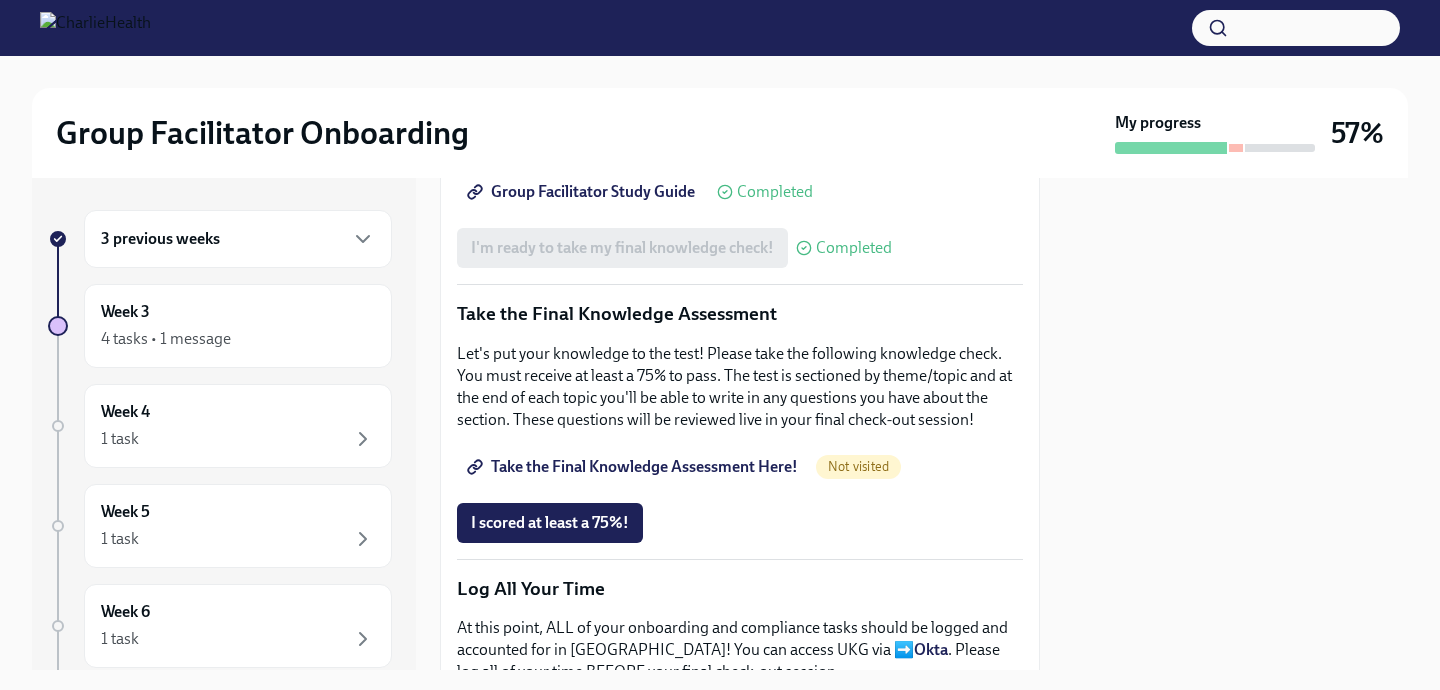 scroll, scrollTop: 990, scrollLeft: 0, axis: vertical 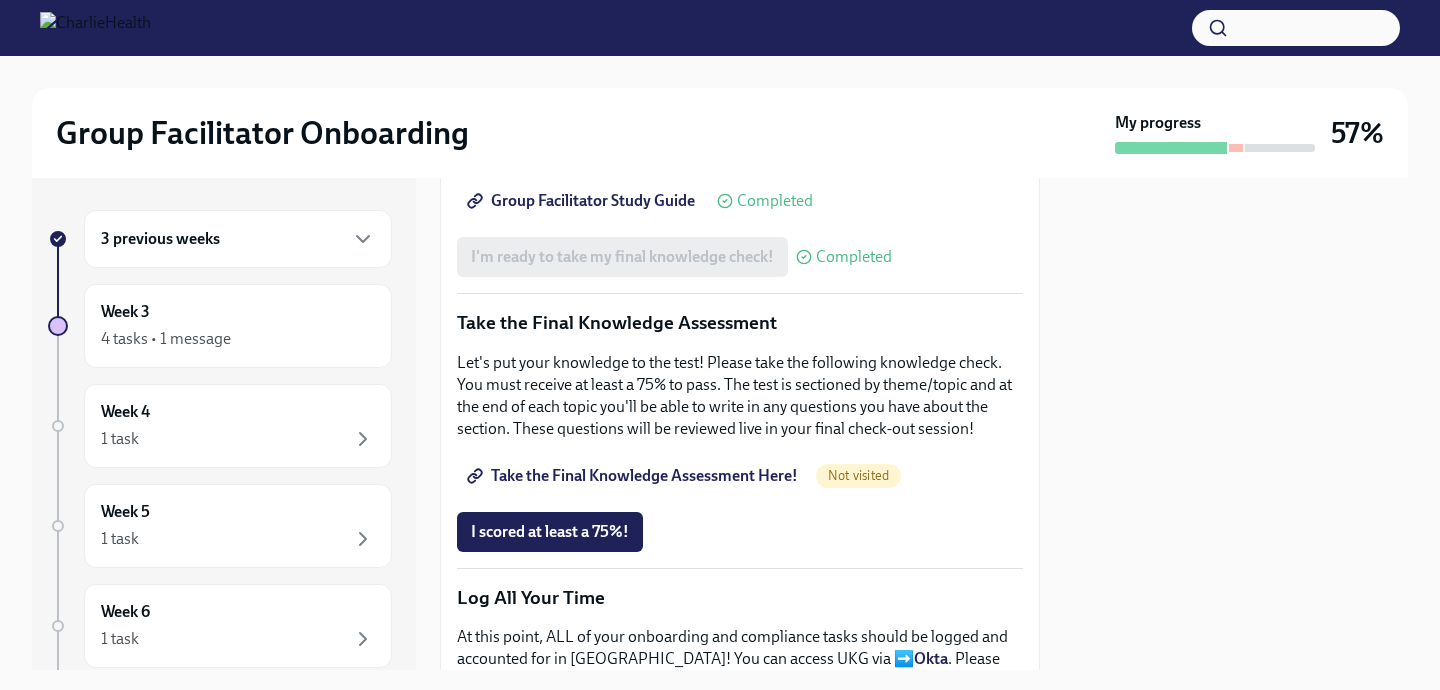 click on "Take the Final Knowledge Assessment Here!" at bounding box center [634, 476] 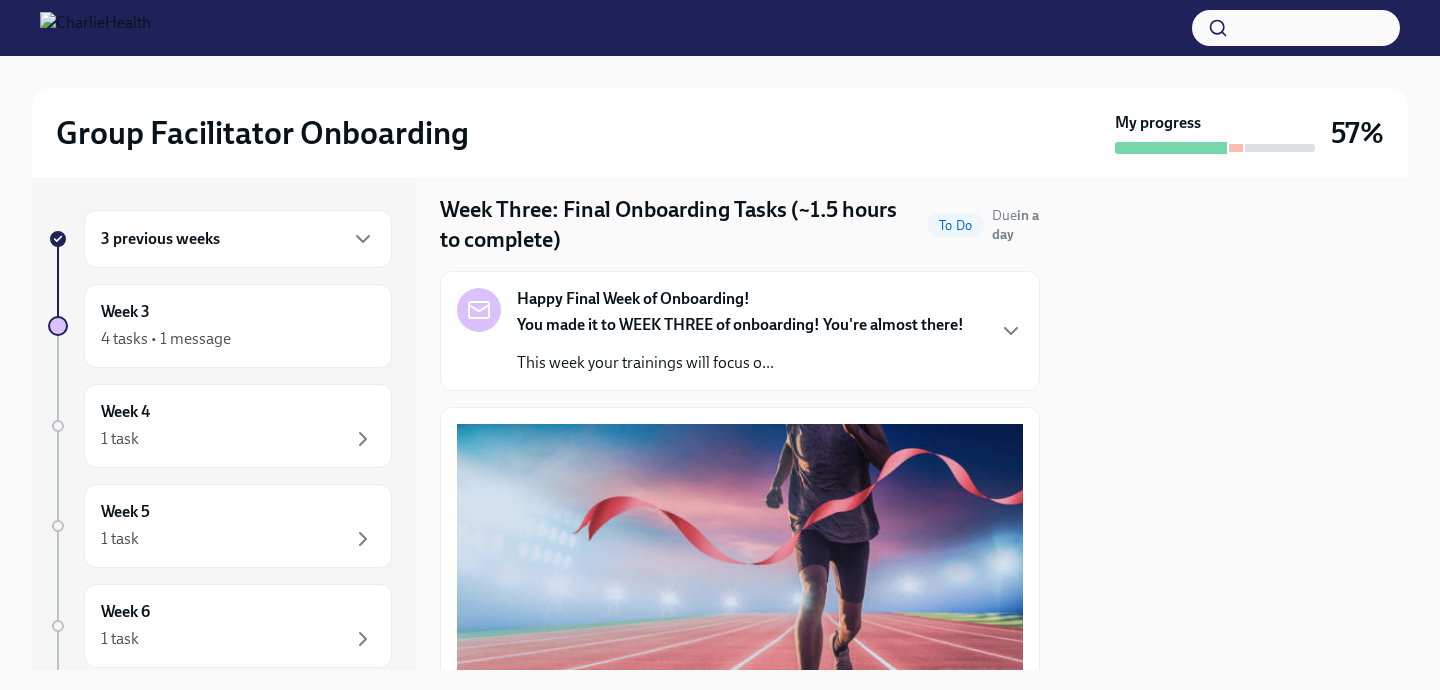 scroll, scrollTop: 56, scrollLeft: 0, axis: vertical 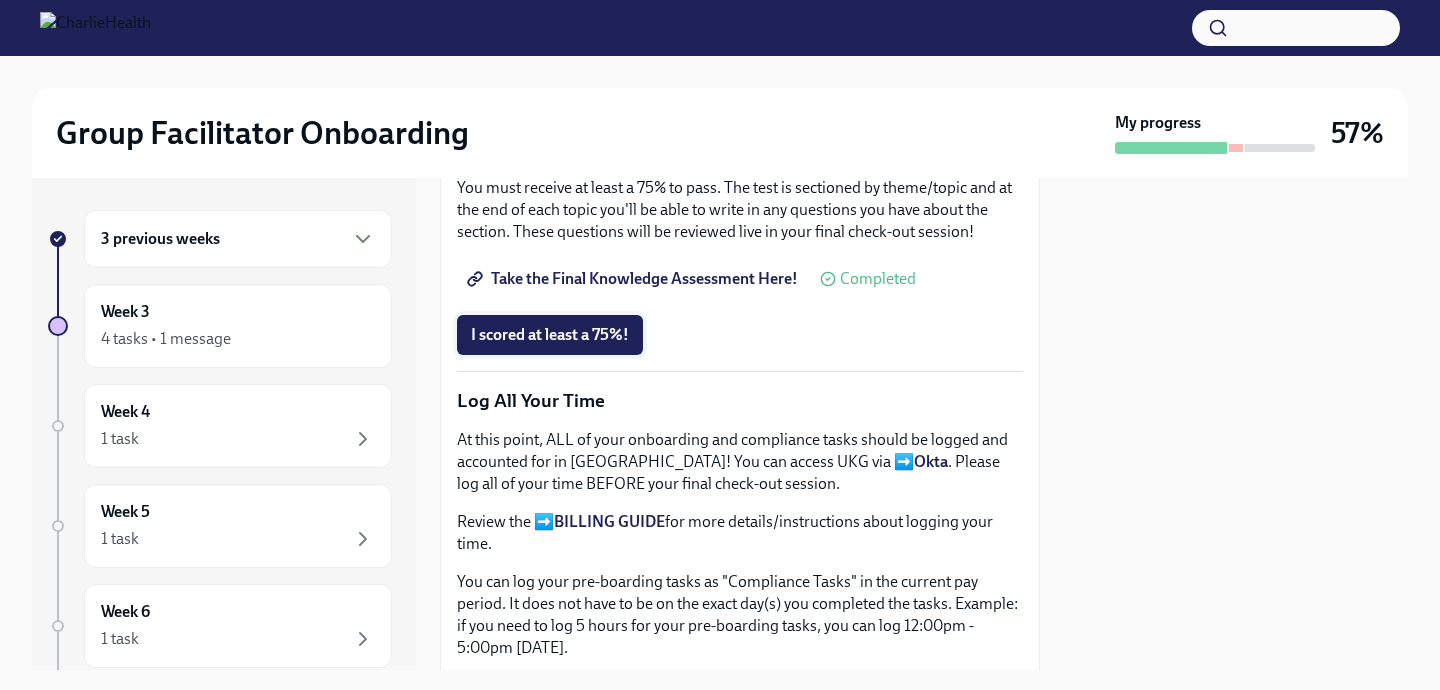 click on "I scored at least a 75%!" at bounding box center [550, 335] 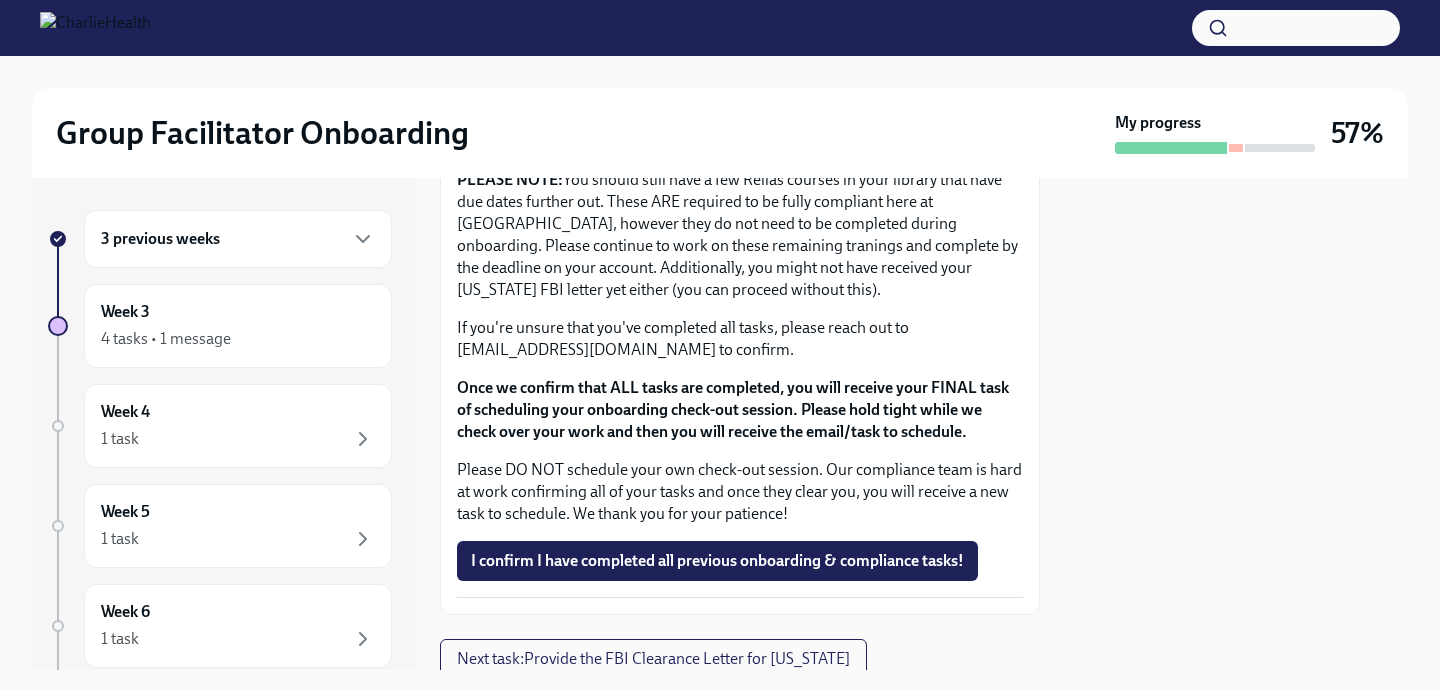 scroll, scrollTop: 1875, scrollLeft: 0, axis: vertical 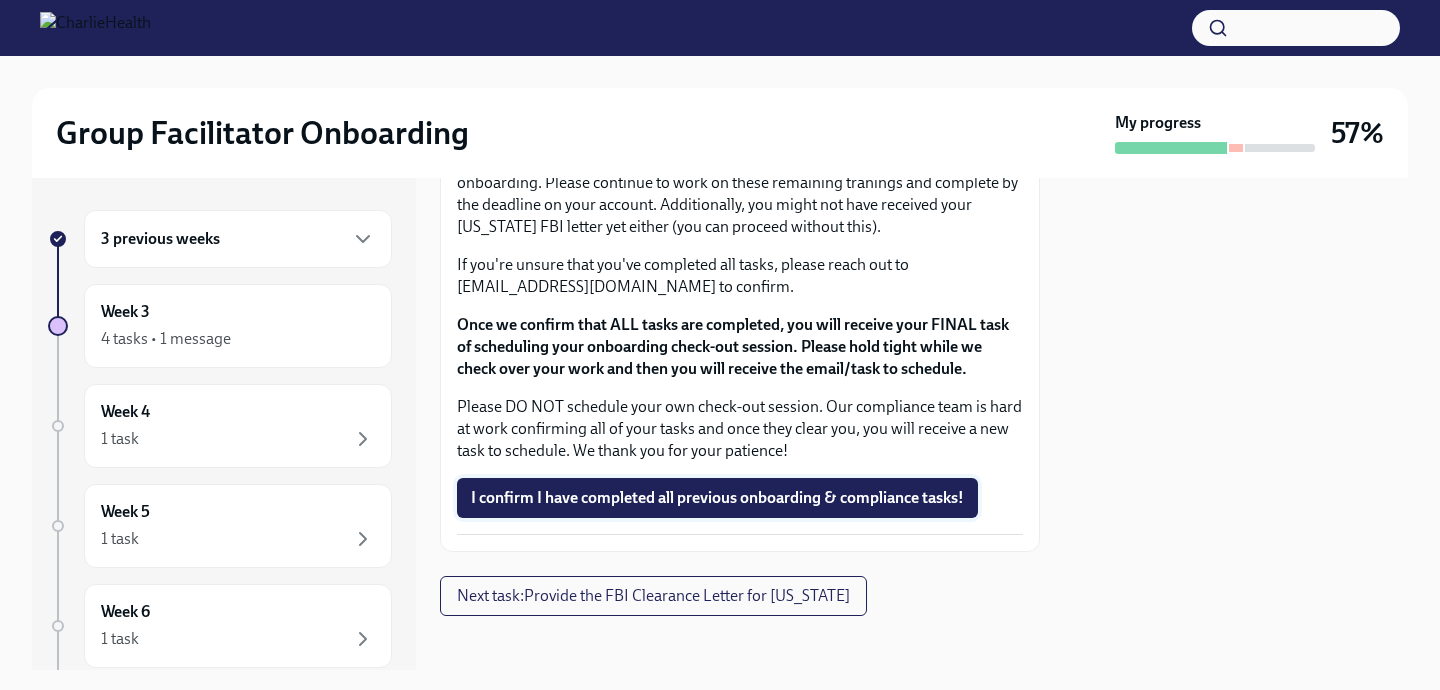 click on "I confirm I have completed all previous onboarding & compliance tasks!" at bounding box center [717, 498] 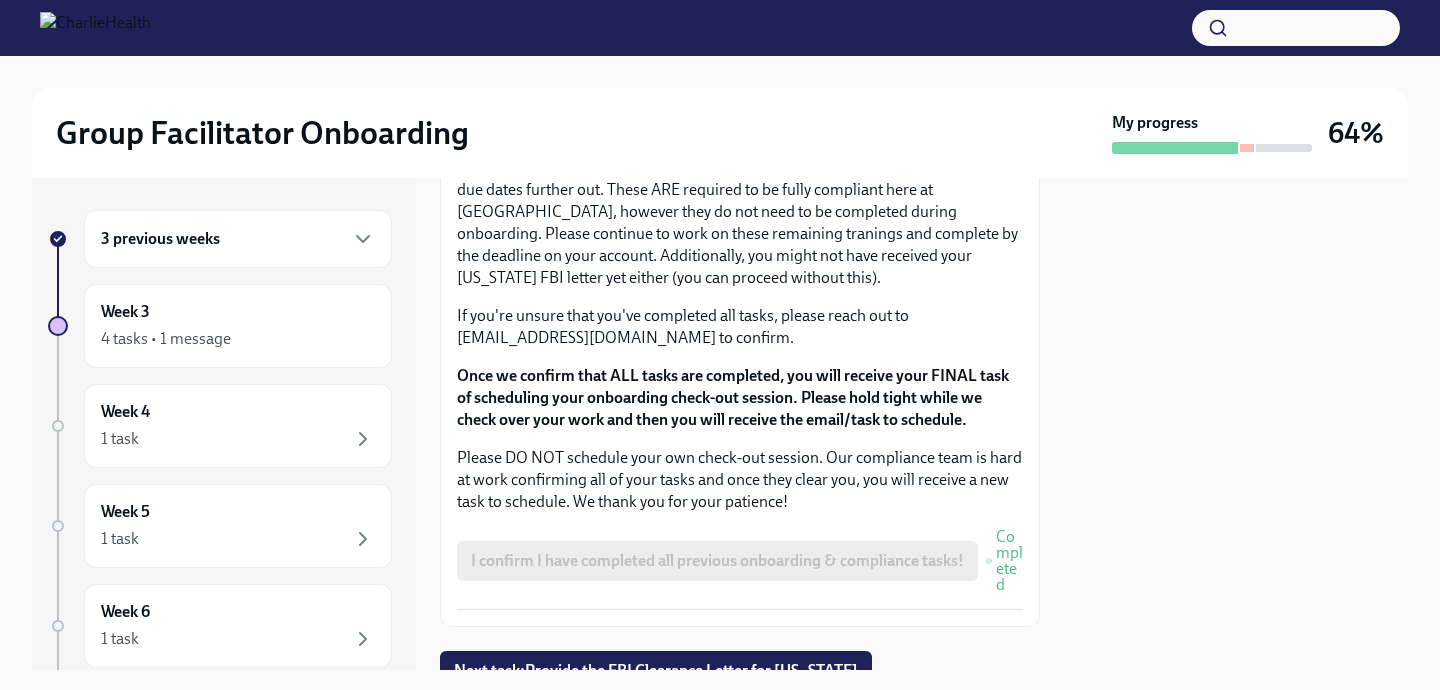 scroll, scrollTop: 1899, scrollLeft: 0, axis: vertical 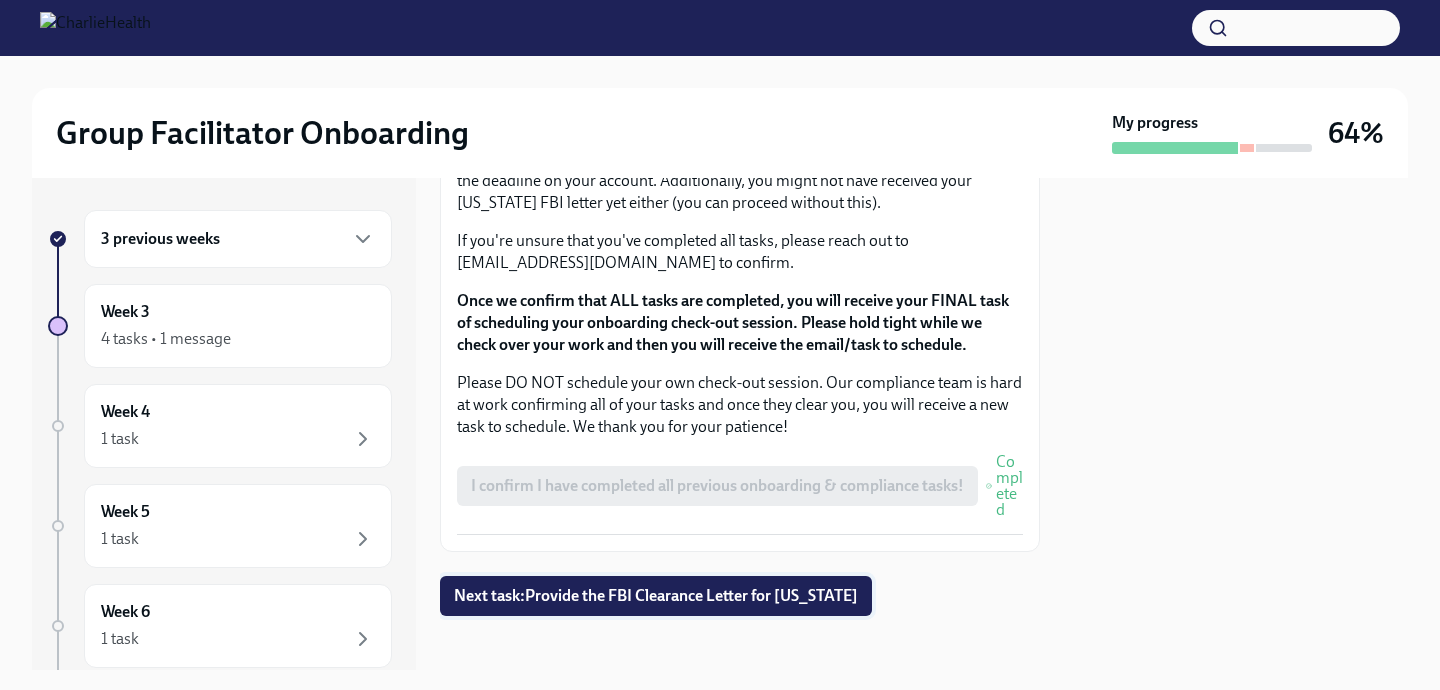 click on "Next task :  Provide the FBI Clearance Letter for [US_STATE]" at bounding box center [656, 596] 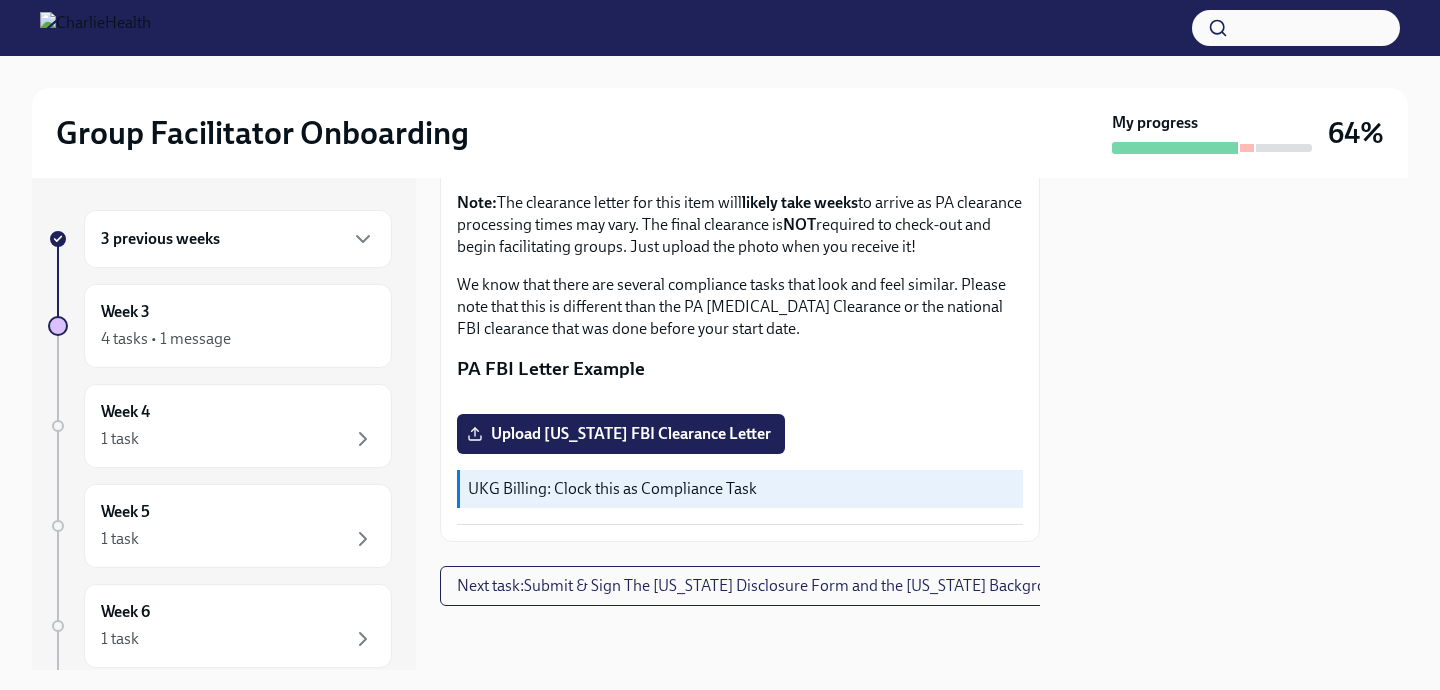 scroll, scrollTop: 573, scrollLeft: 0, axis: vertical 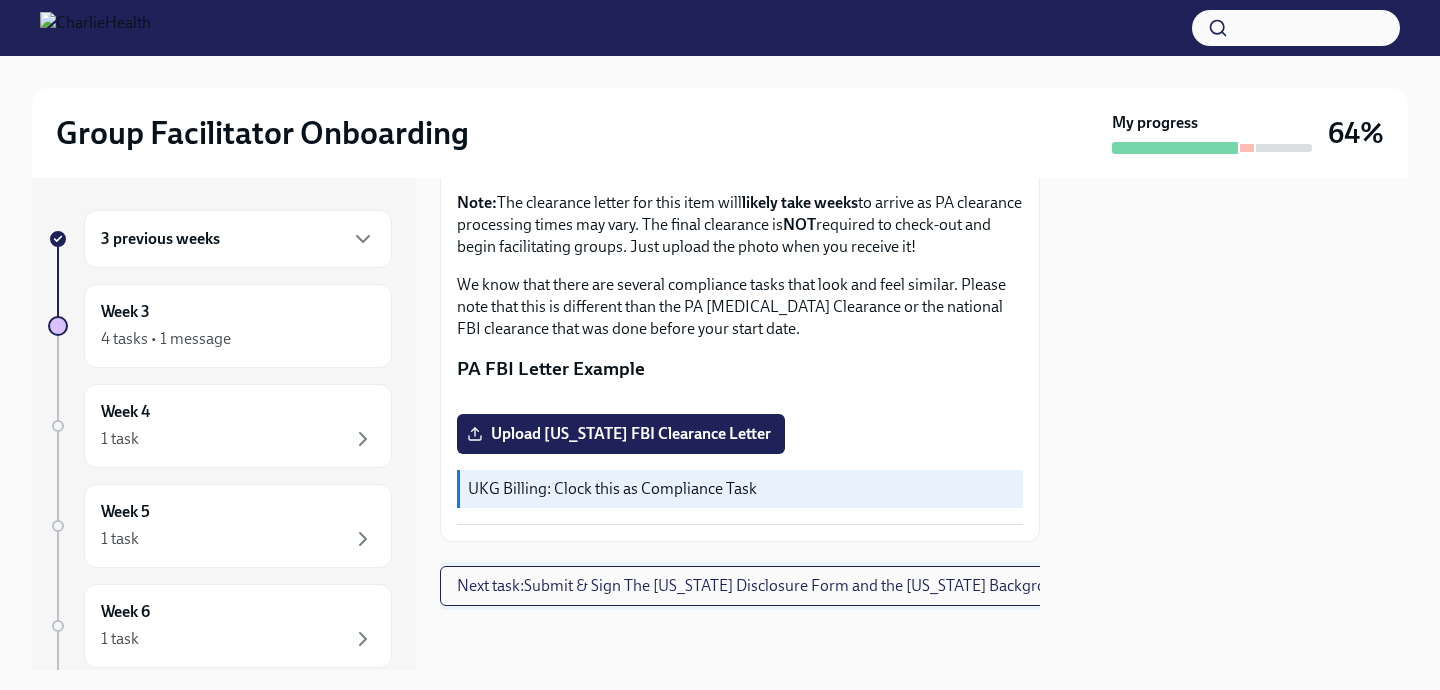 click on "Next task :  Submit & Sign The [US_STATE] Disclosure Form and the [US_STATE] Background Check" at bounding box center [787, 586] 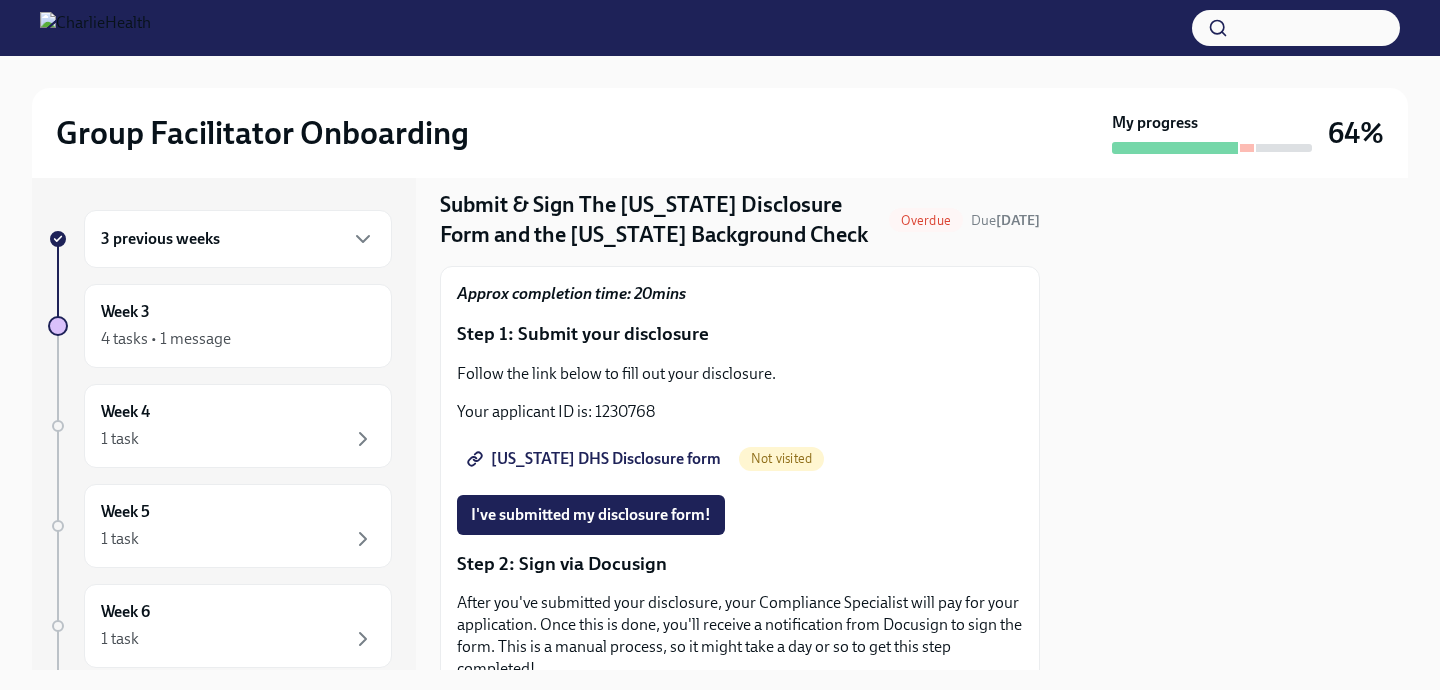 scroll, scrollTop: 0, scrollLeft: 0, axis: both 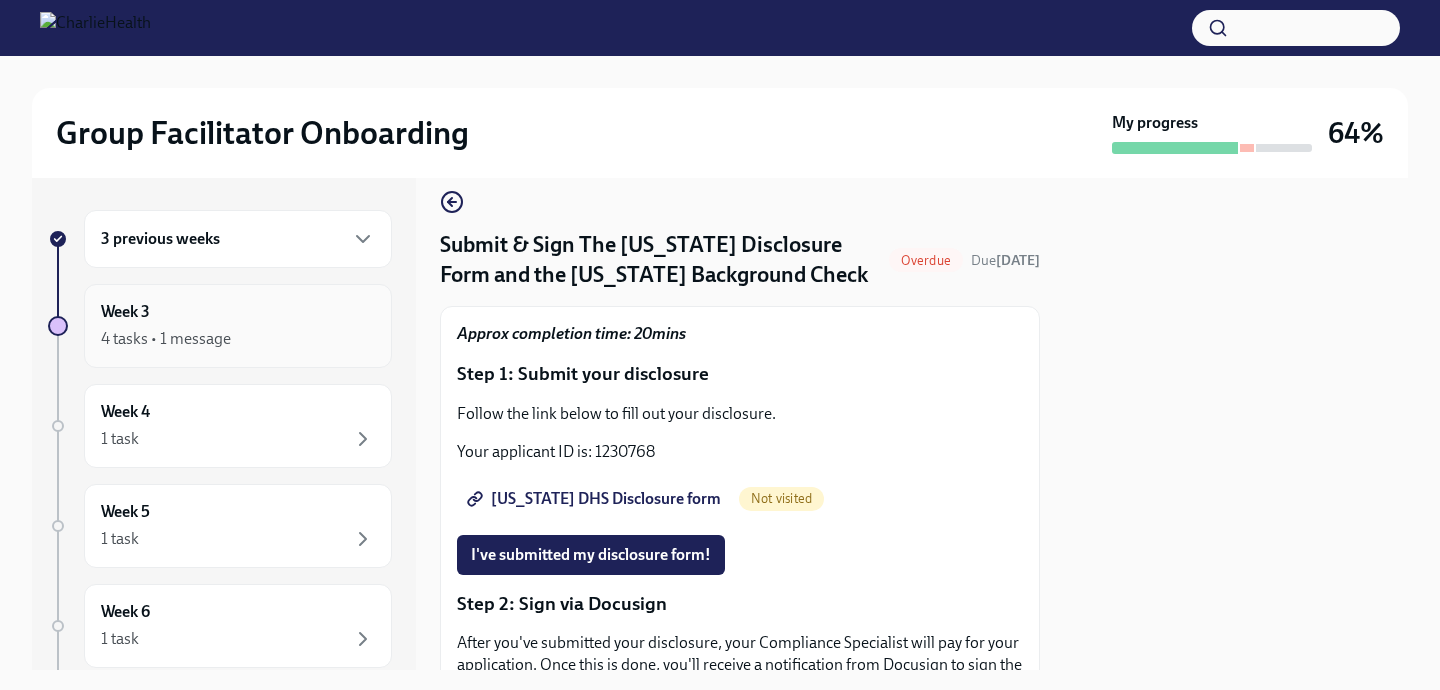 click on "4 tasks • 1 message" at bounding box center [238, 339] 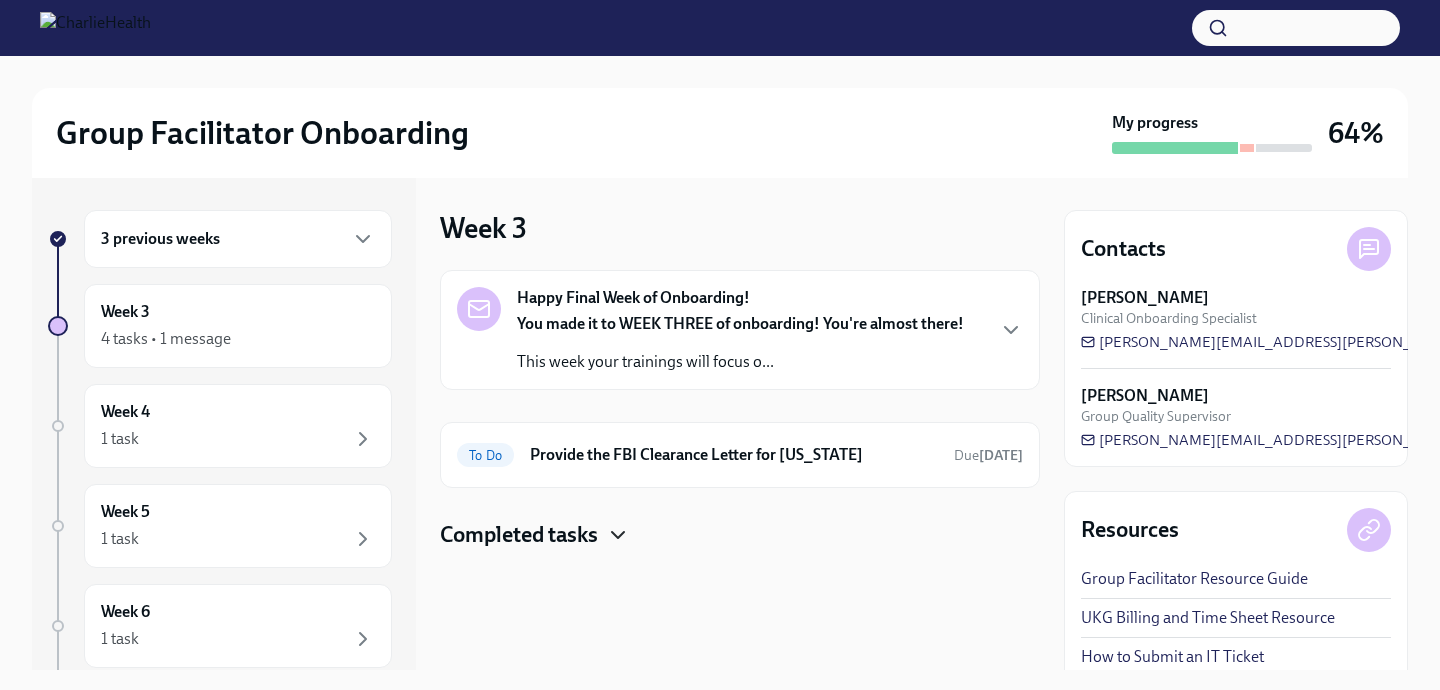 click 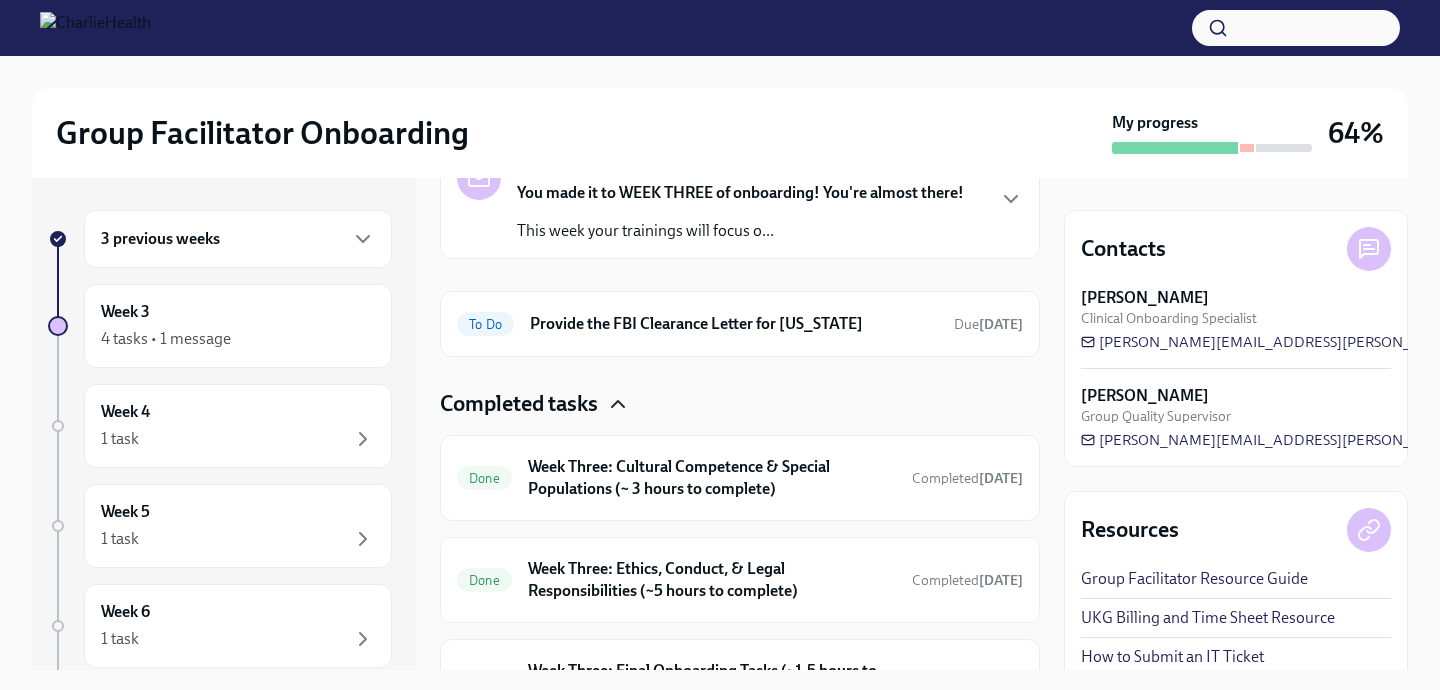 scroll, scrollTop: 122, scrollLeft: 0, axis: vertical 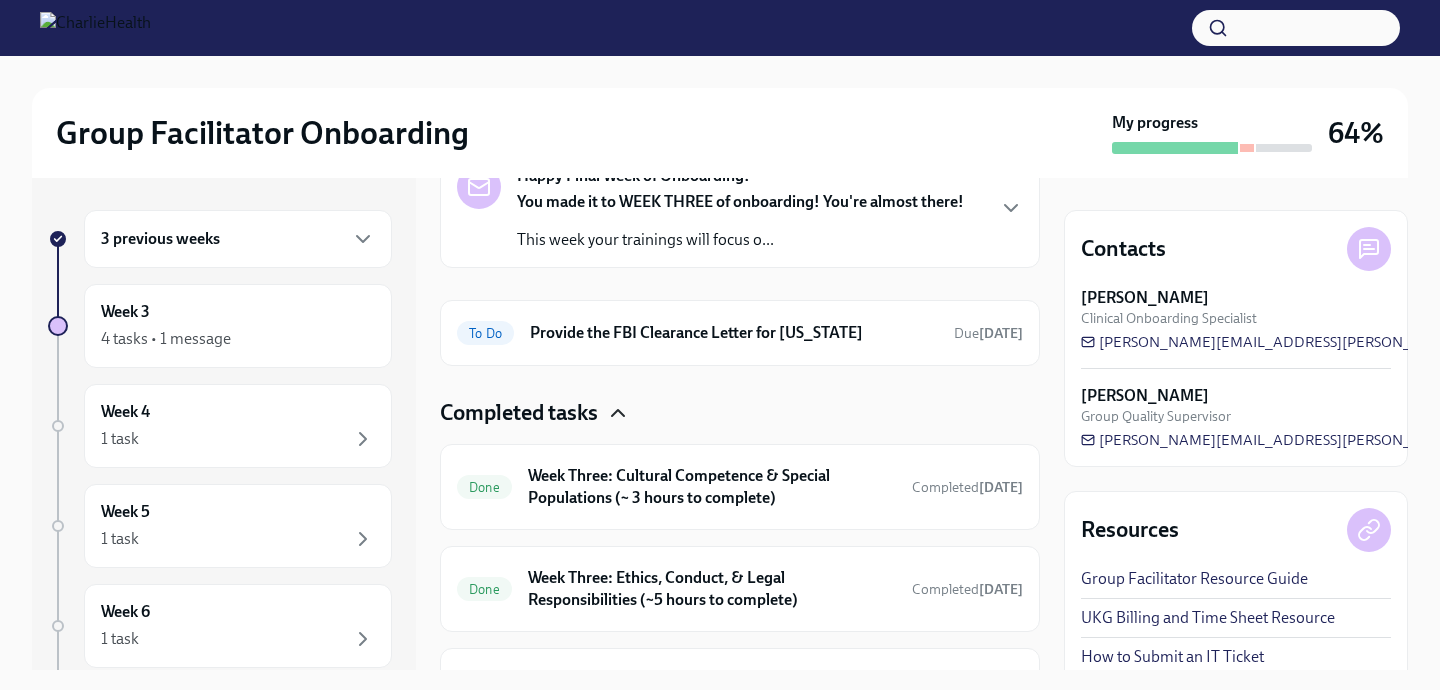 click 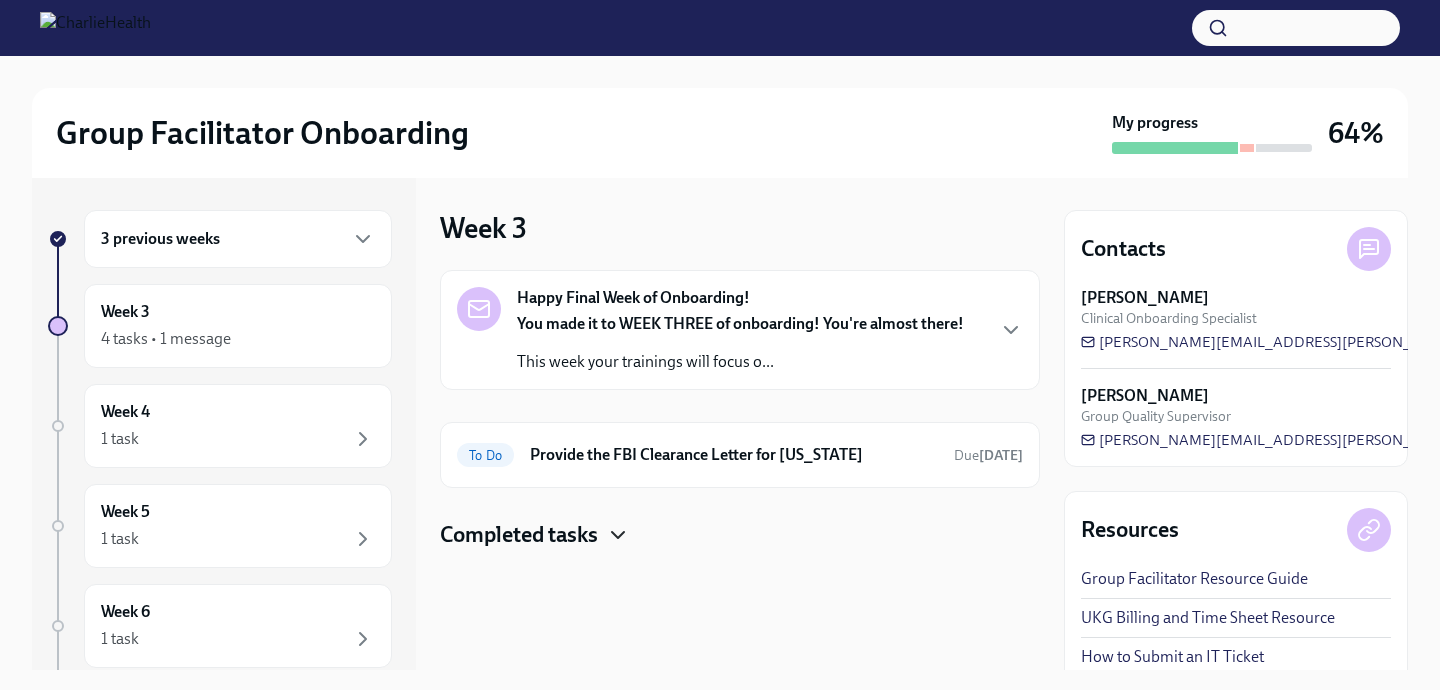 scroll, scrollTop: 0, scrollLeft: 0, axis: both 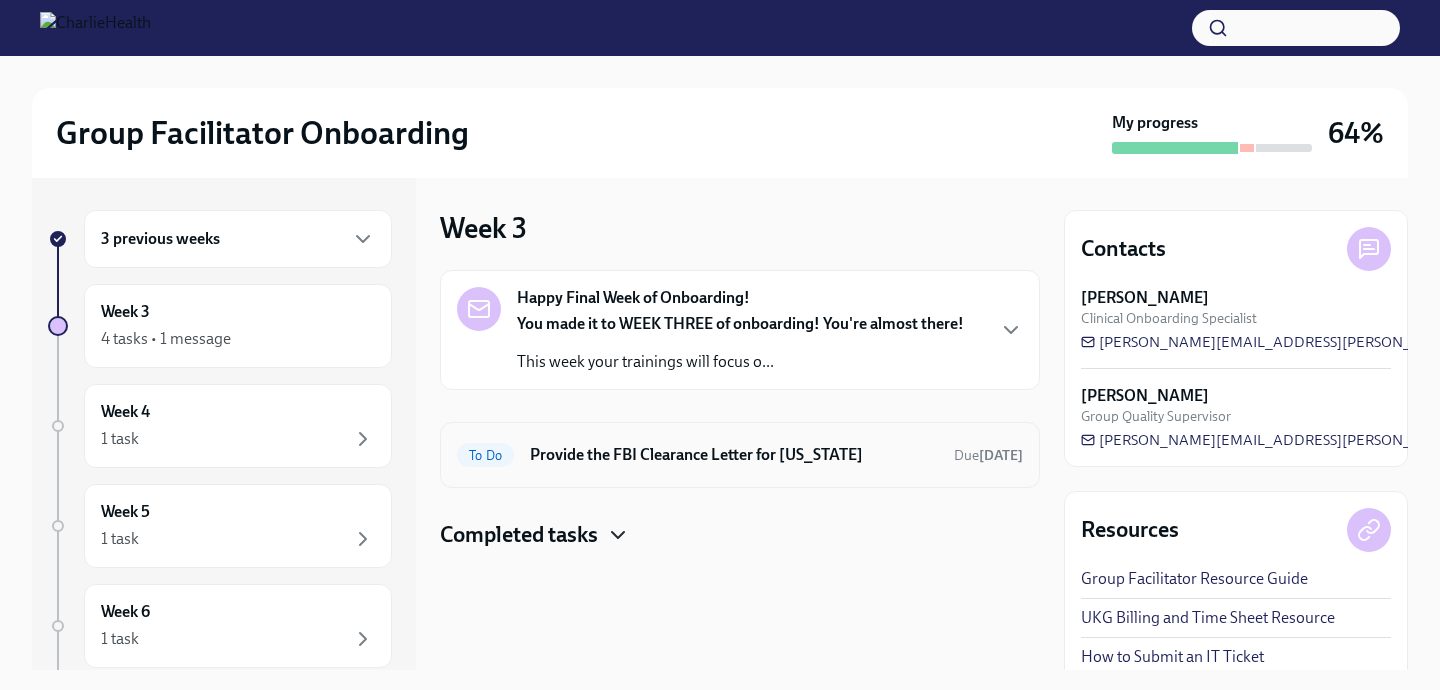 click on "To Do Provide the FBI Clearance Letter for [US_STATE] Due  [DATE]" at bounding box center [740, 455] 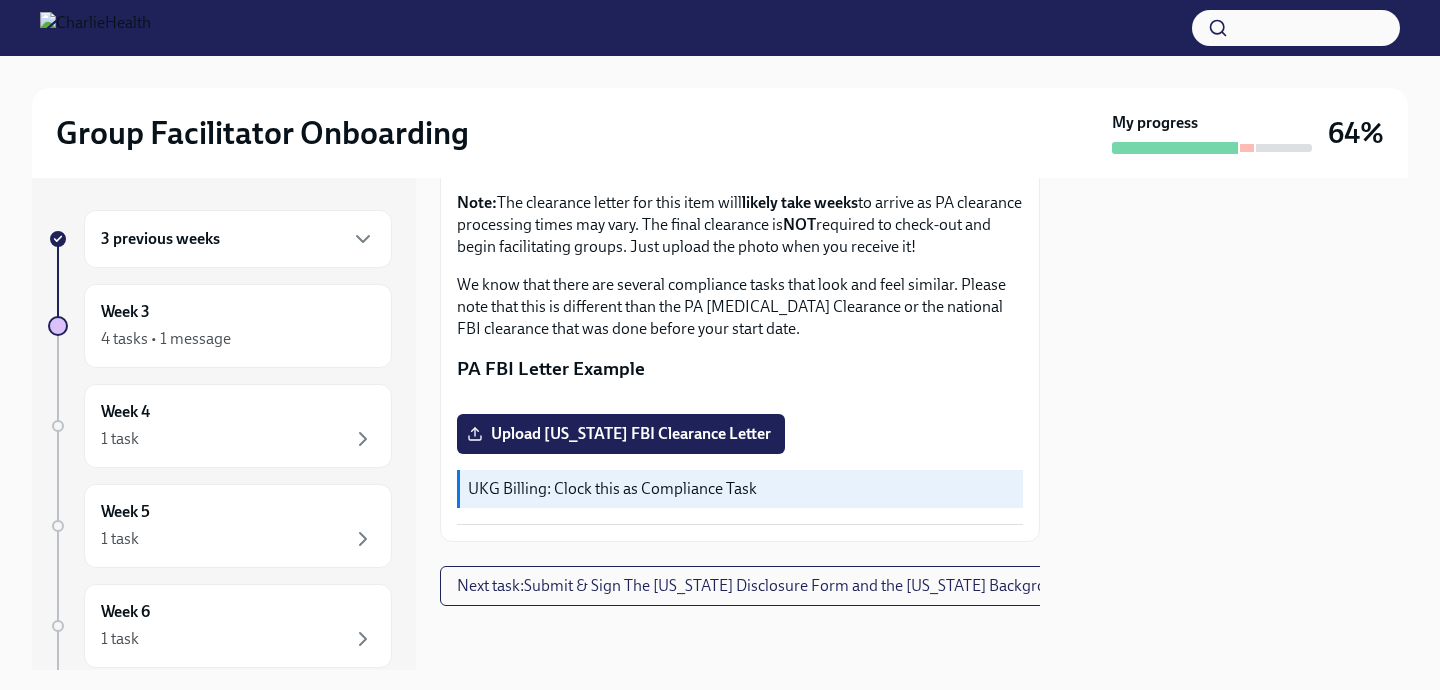 scroll, scrollTop: 573, scrollLeft: 0, axis: vertical 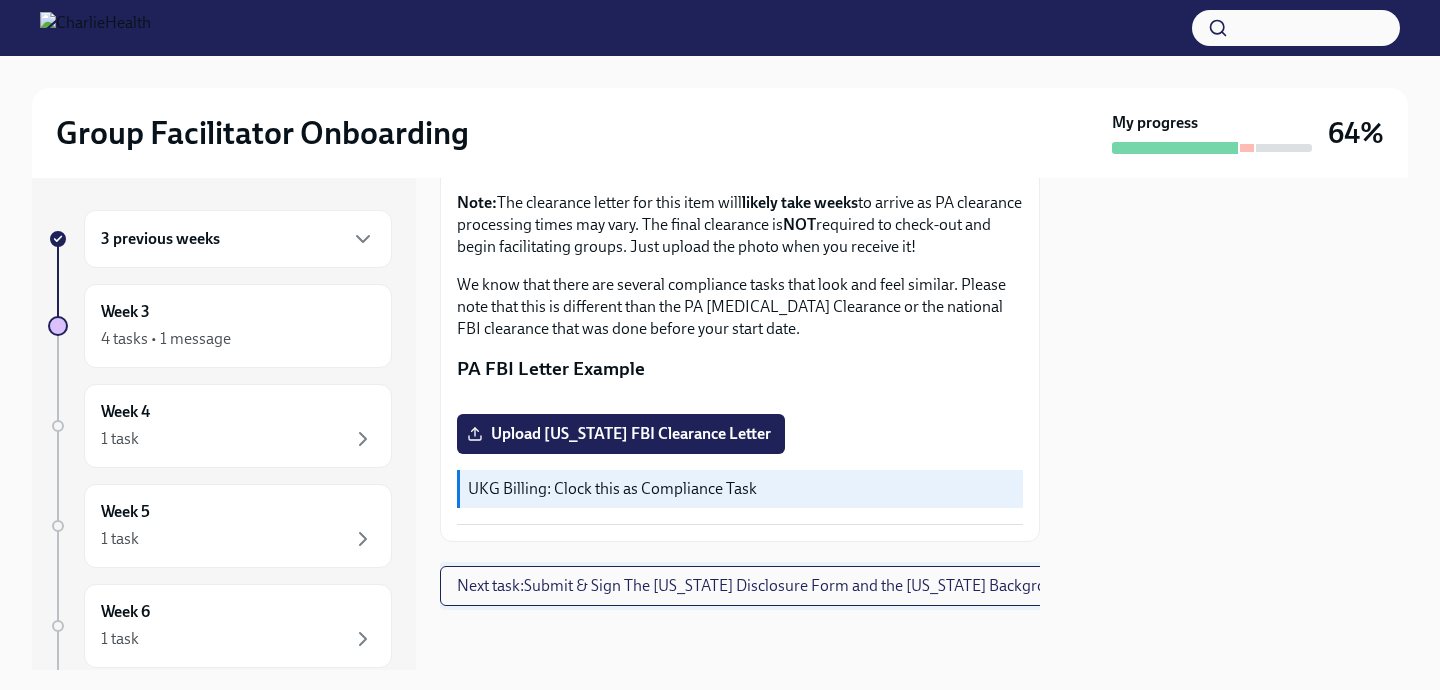 click on "Next task :  Submit & Sign The [US_STATE] Disclosure Form and the [US_STATE] Background Check" at bounding box center (787, 586) 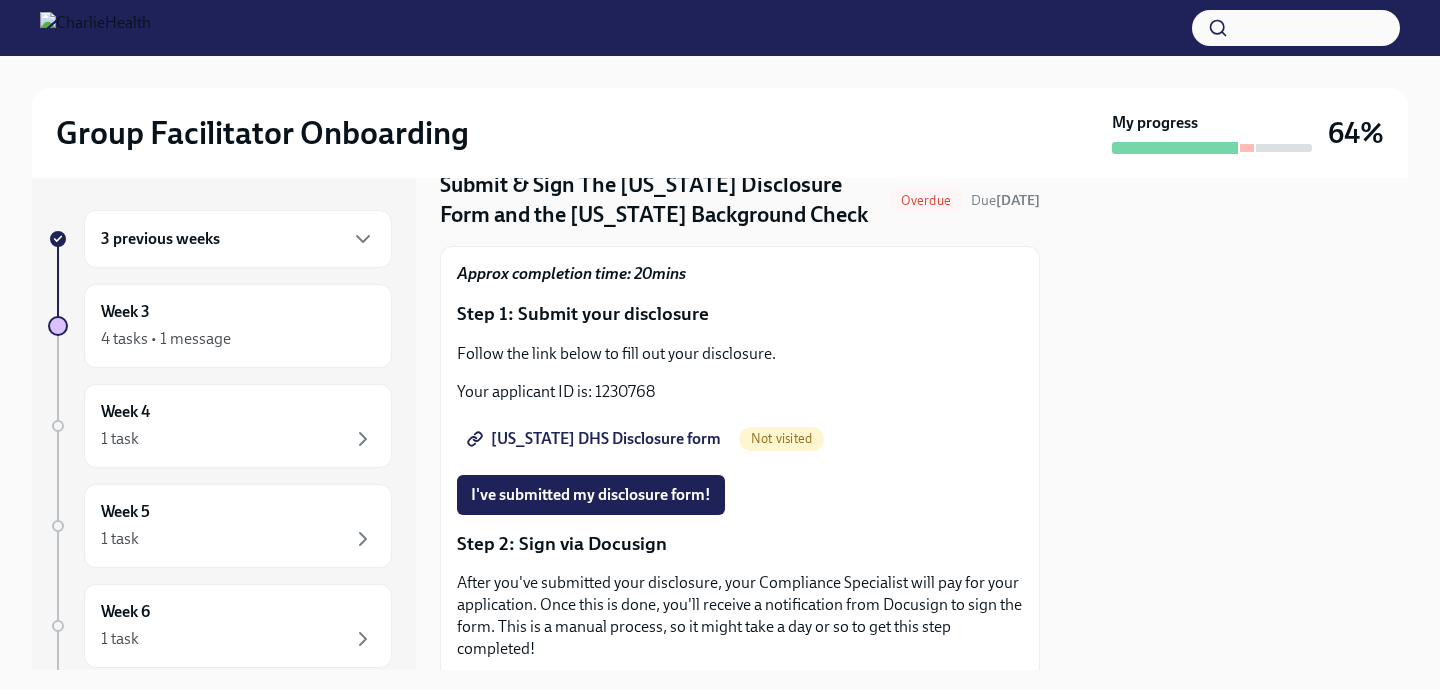 scroll, scrollTop: 58, scrollLeft: 0, axis: vertical 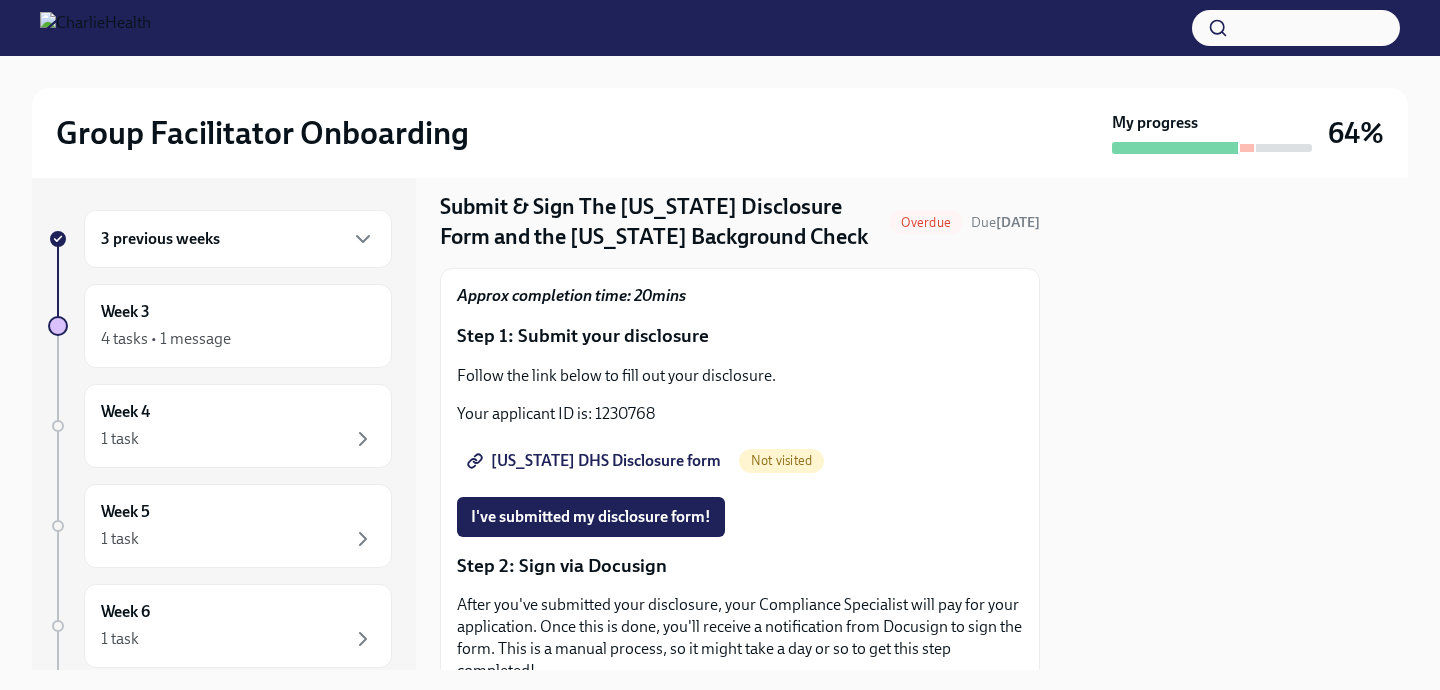 click on "[US_STATE] DHS Disclosure form" at bounding box center (596, 461) 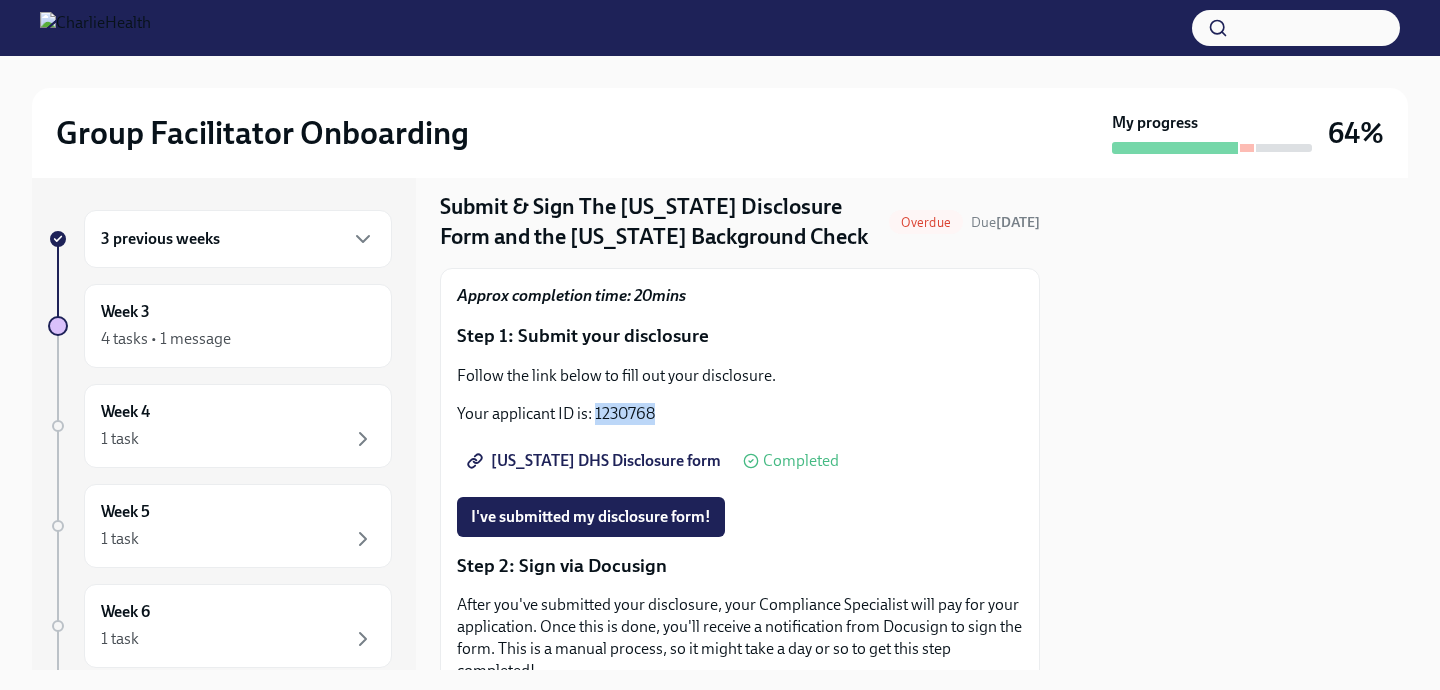 drag, startPoint x: 664, startPoint y: 430, endPoint x: 595, endPoint y: 434, distance: 69.115845 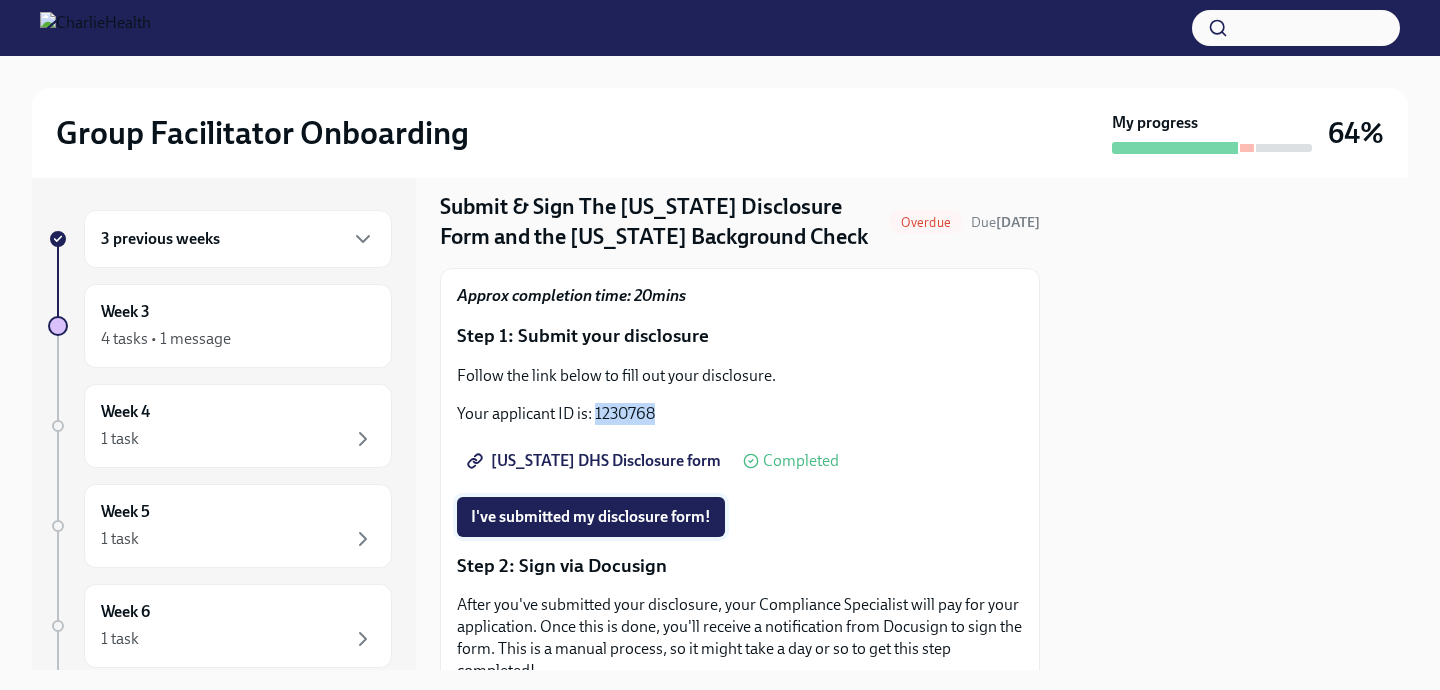 click on "I've submitted my disclosure form!" at bounding box center (591, 517) 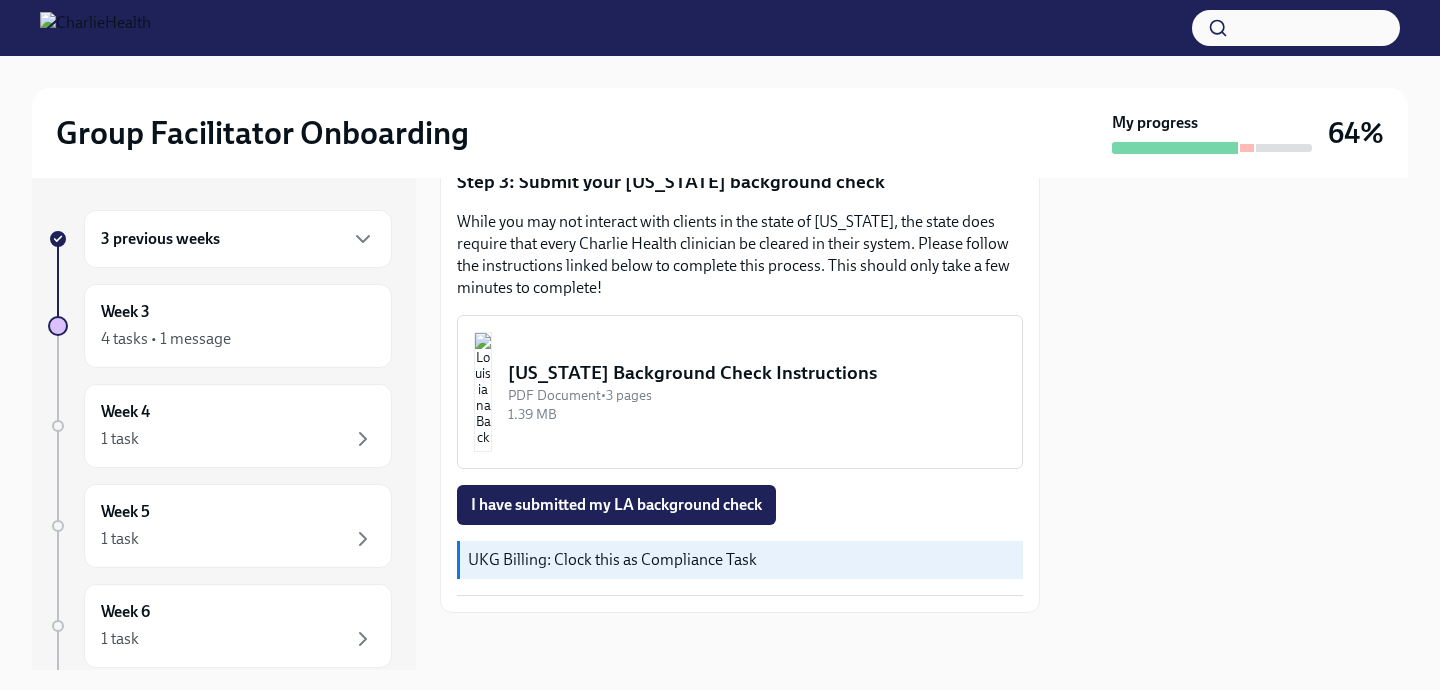 scroll, scrollTop: 666, scrollLeft: 0, axis: vertical 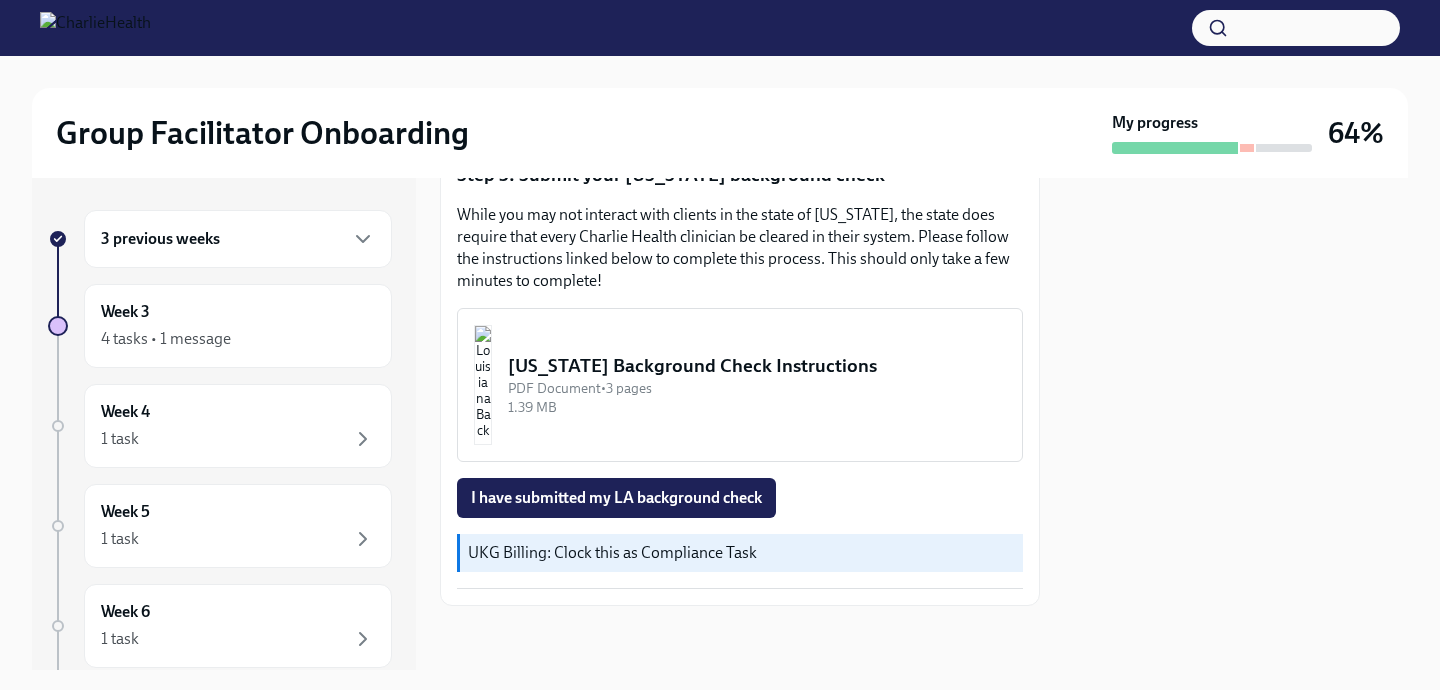 click at bounding box center (483, 385) 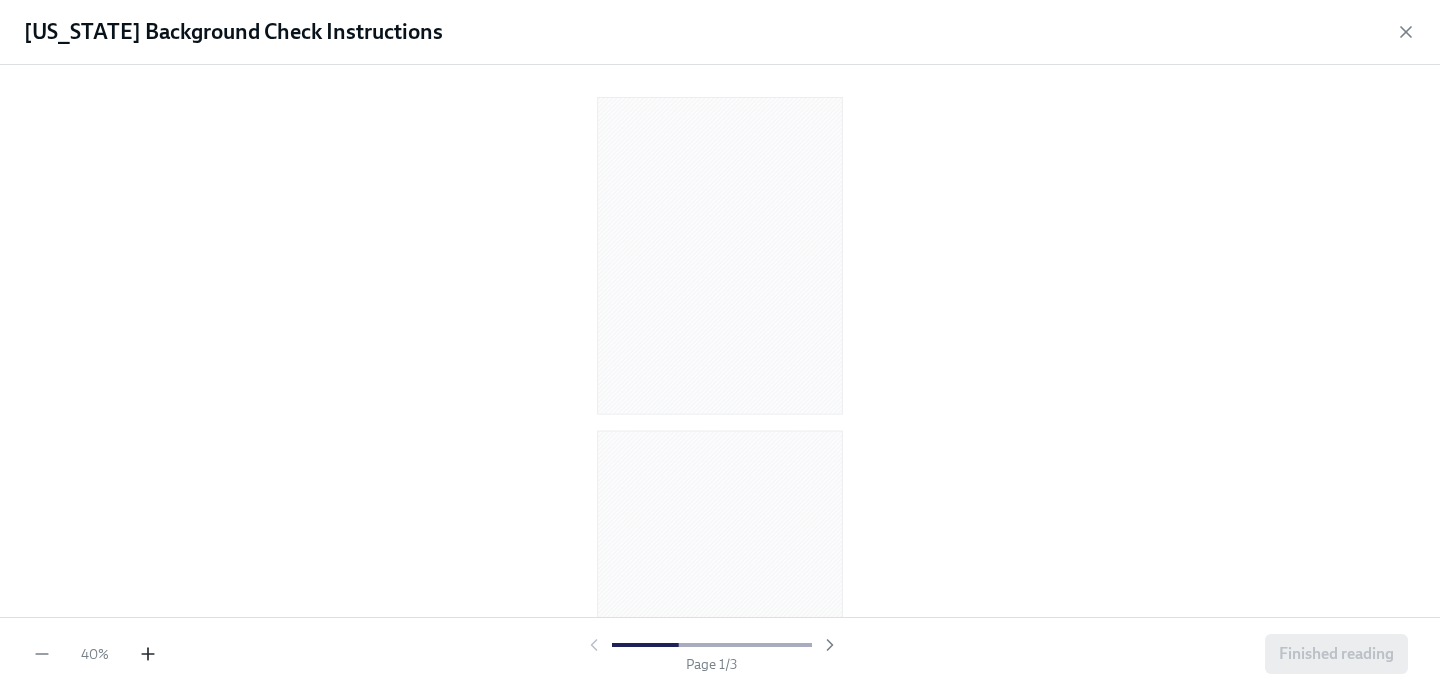 click 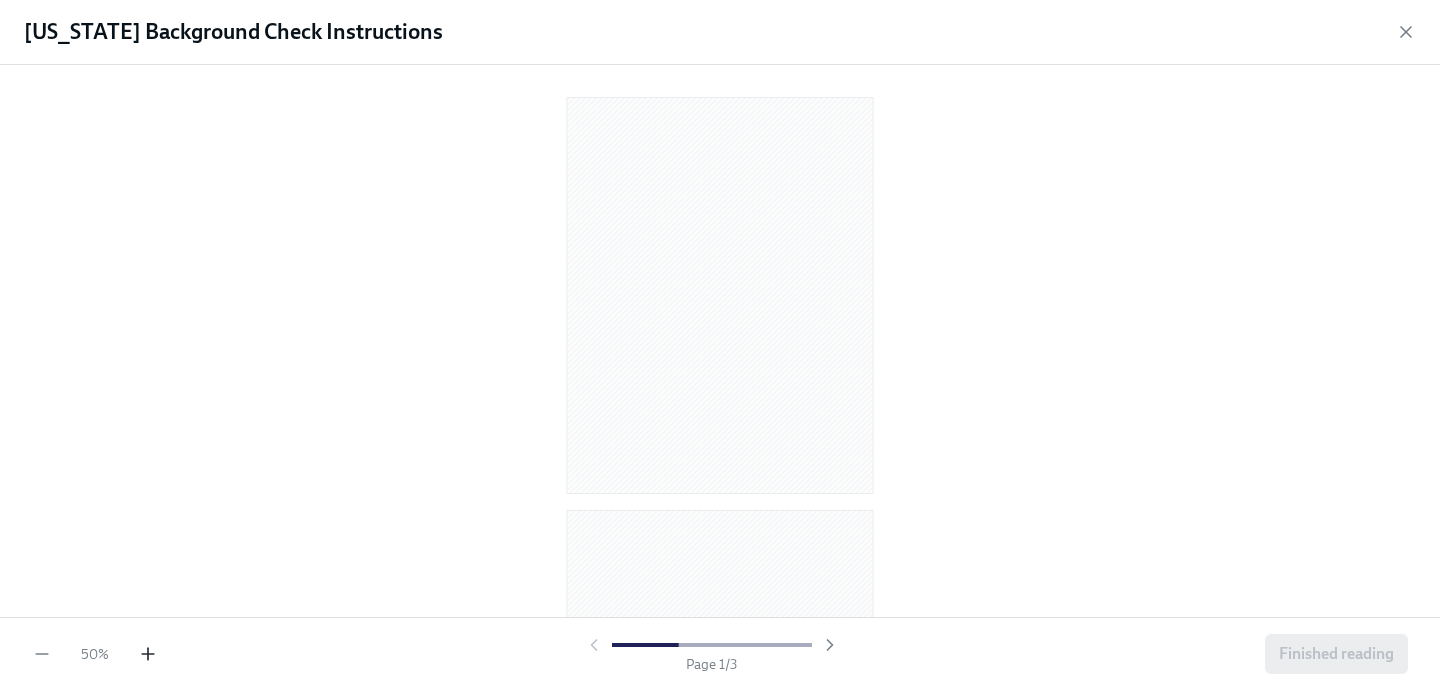 click 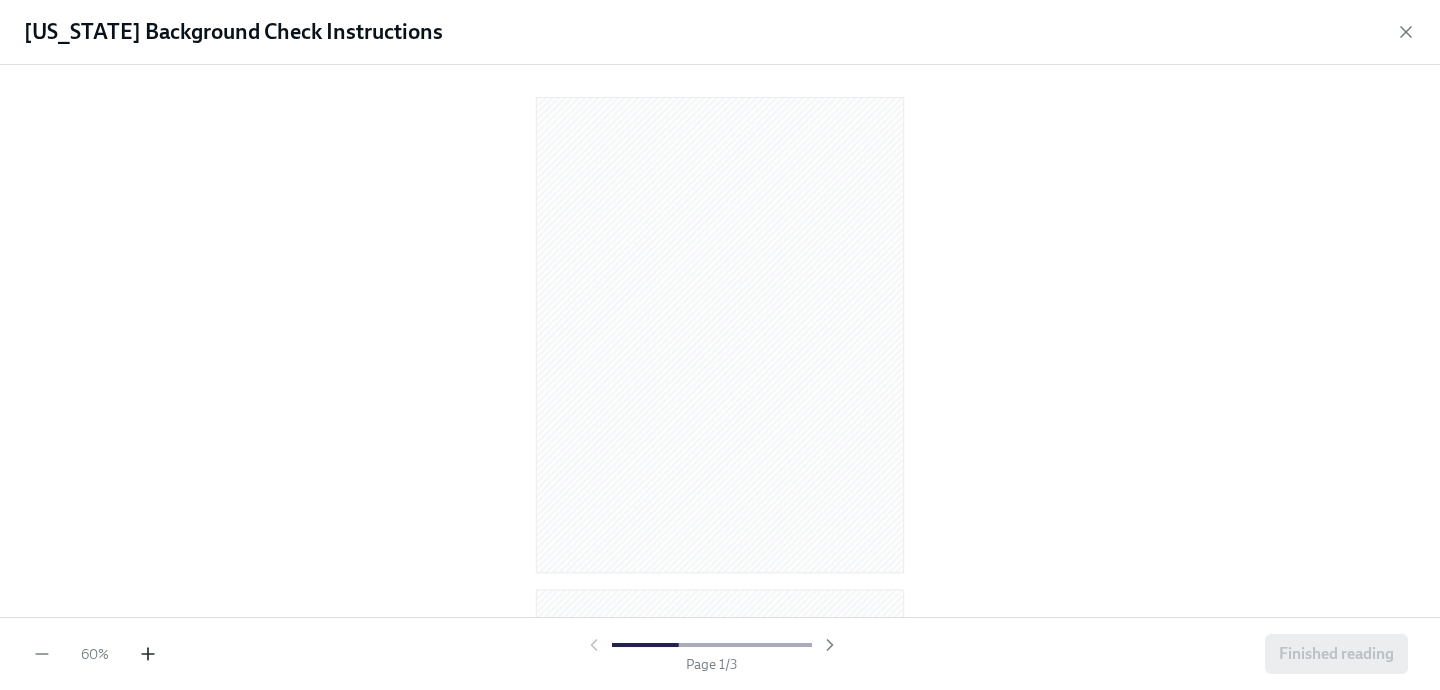 click 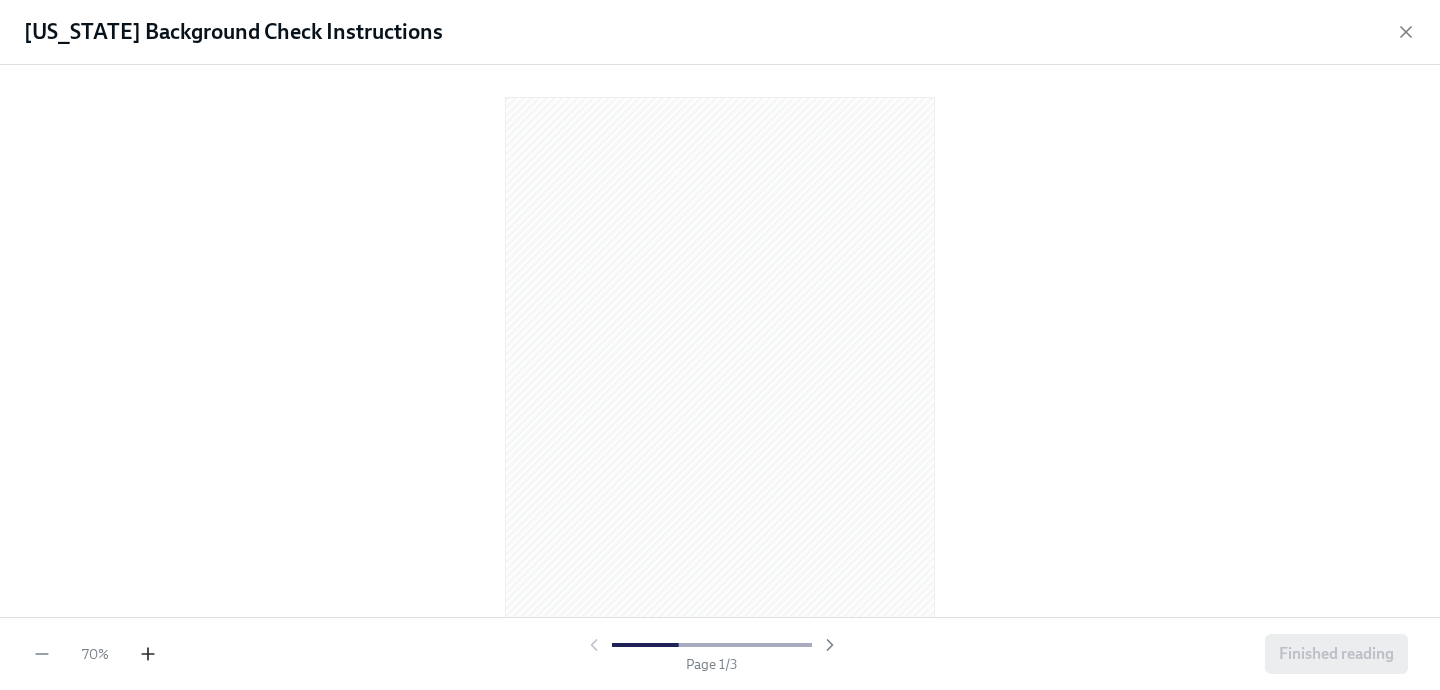 click 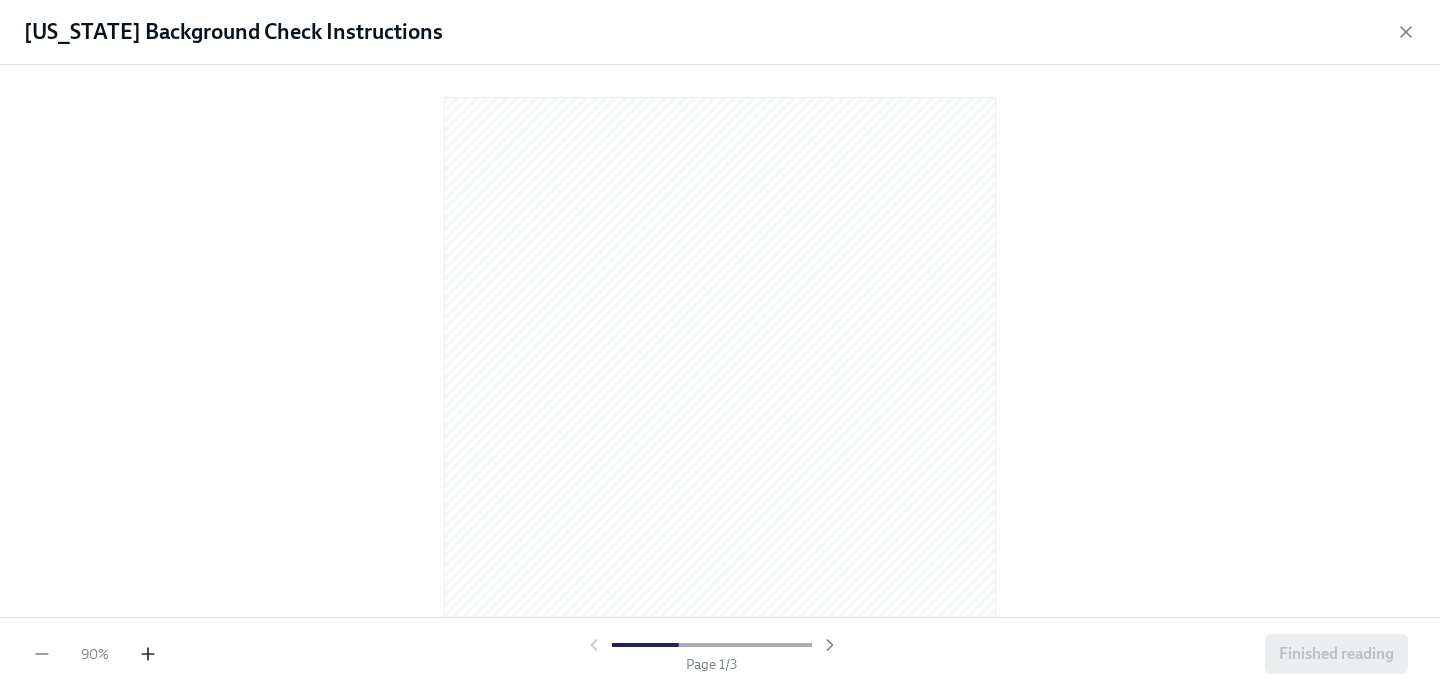 click 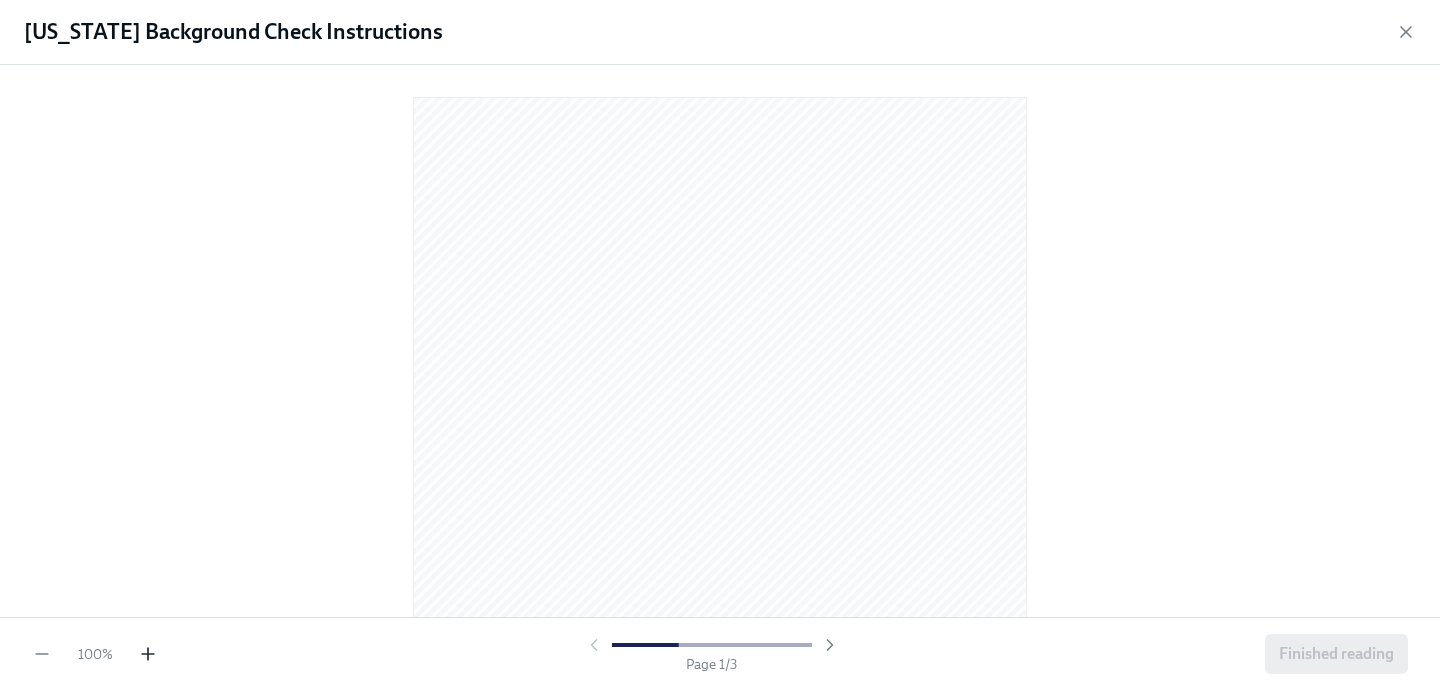 click 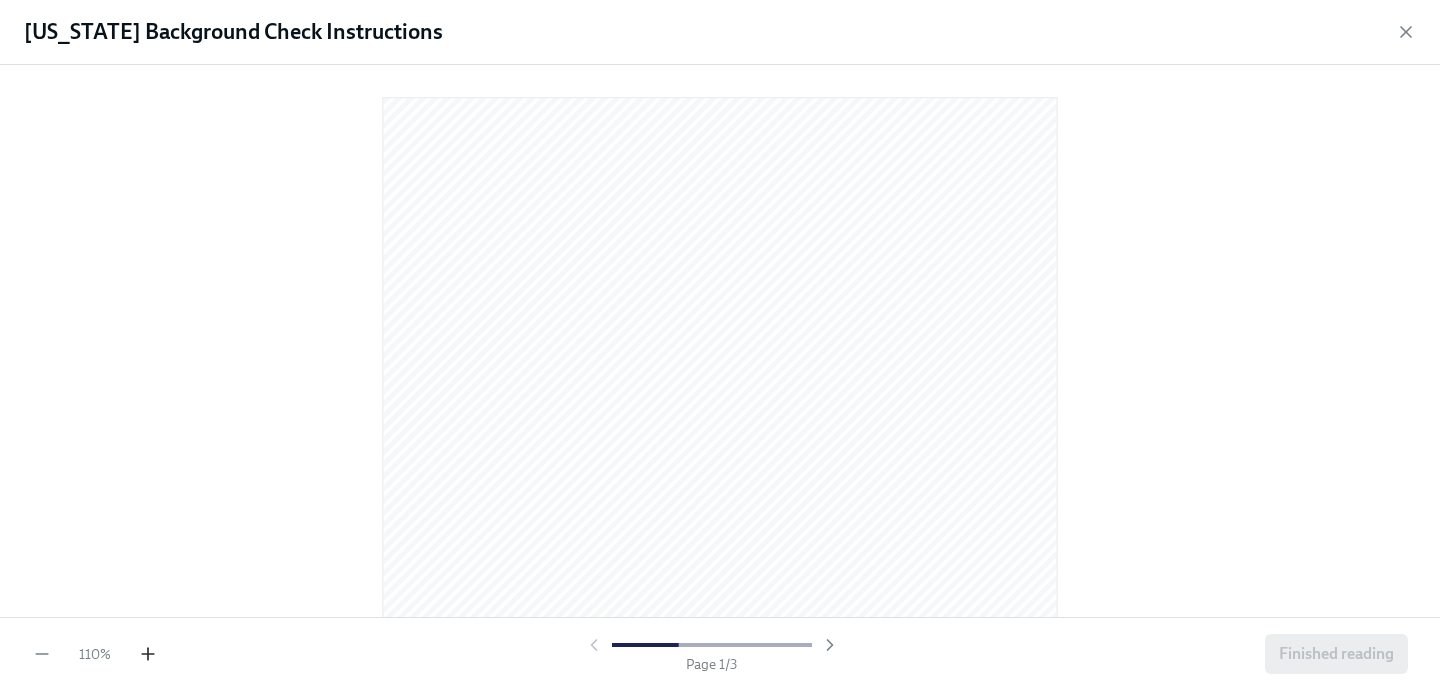 click 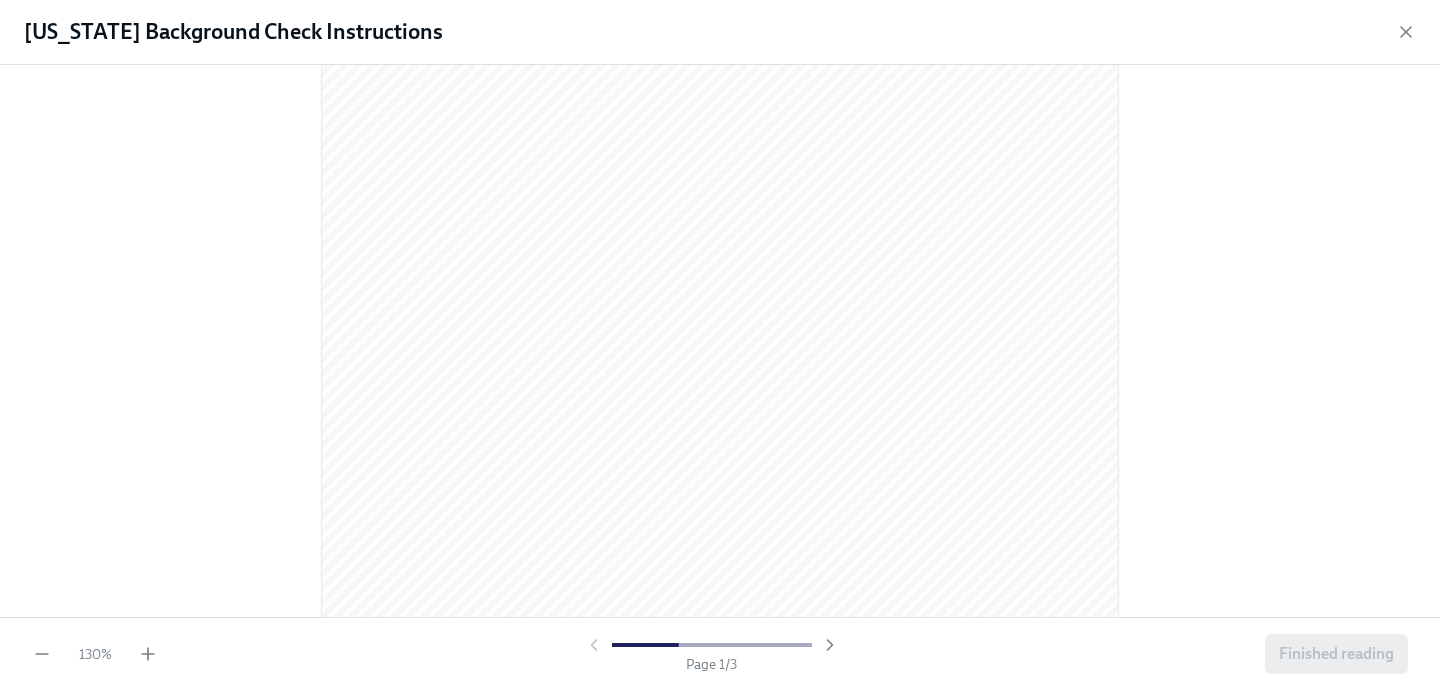 scroll, scrollTop: 65, scrollLeft: 0, axis: vertical 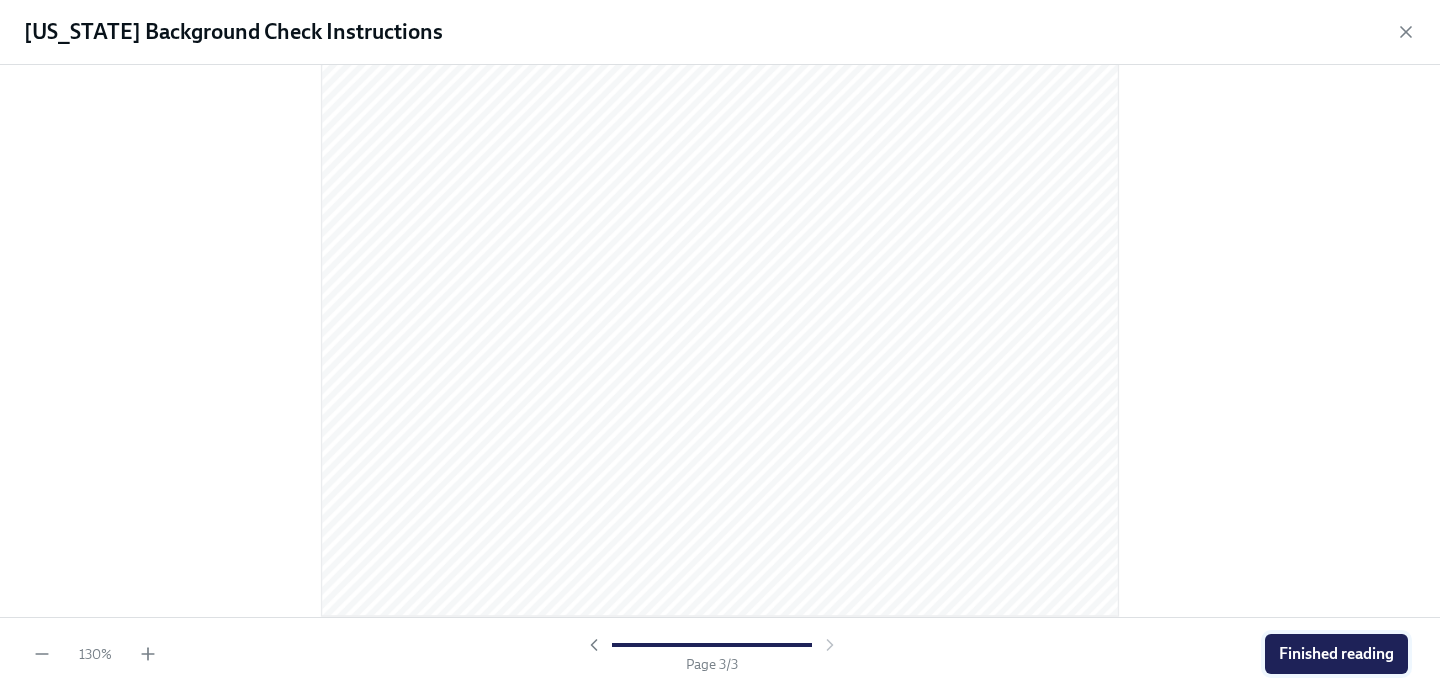 click on "Finished reading" at bounding box center (1336, 654) 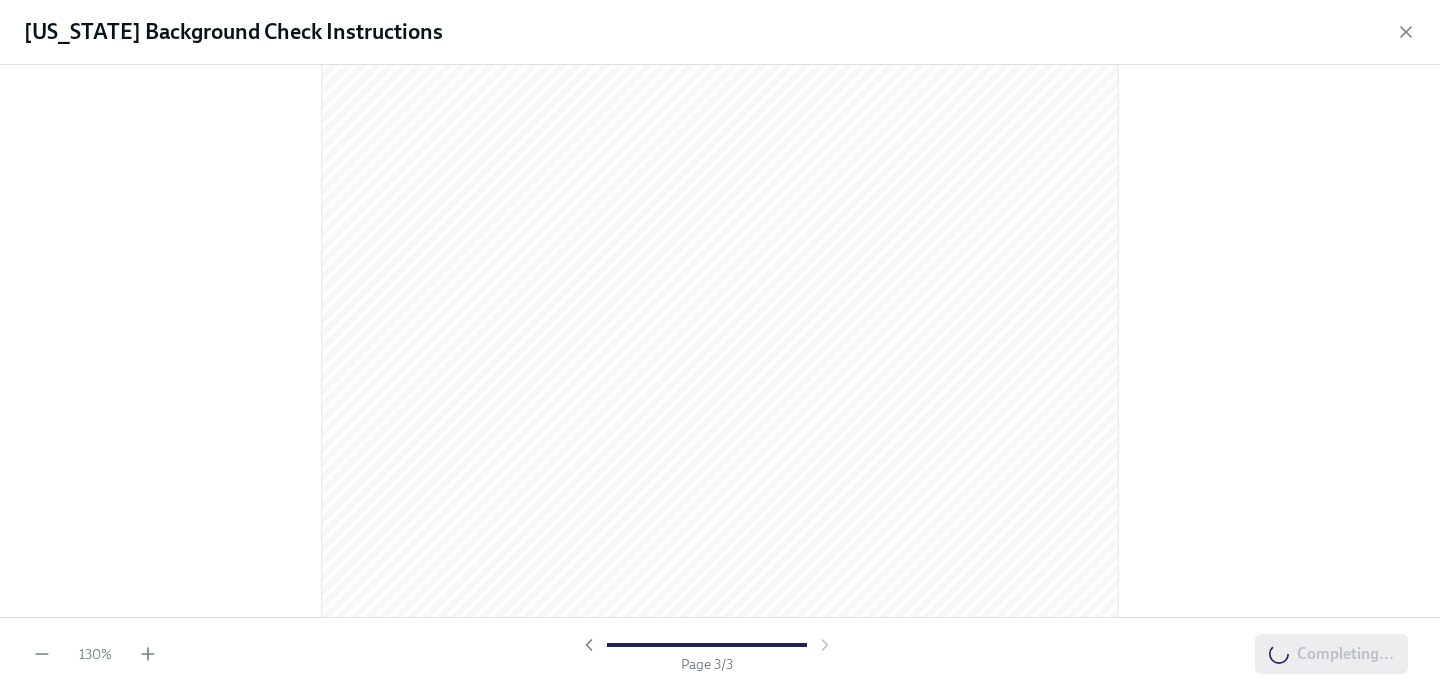 scroll, scrollTop: 2486, scrollLeft: 0, axis: vertical 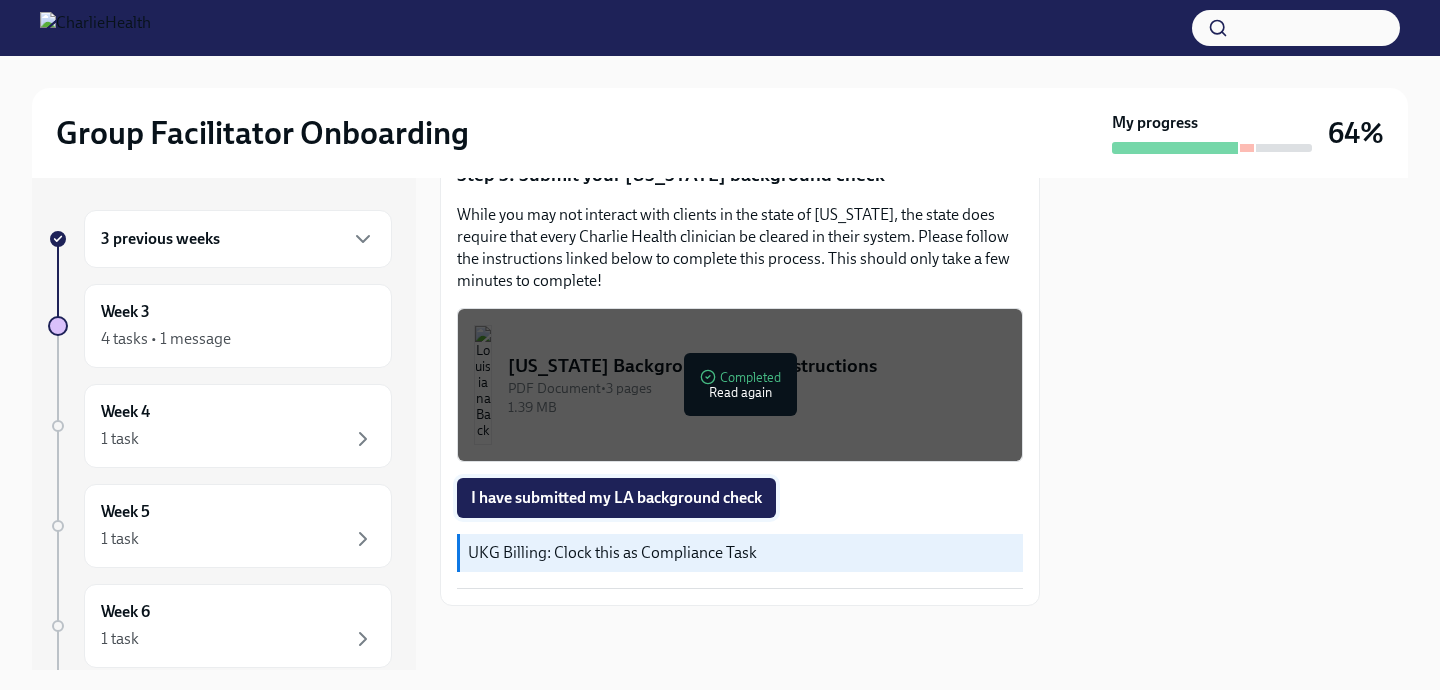 click on "I have submitted my LA background check" at bounding box center [616, 498] 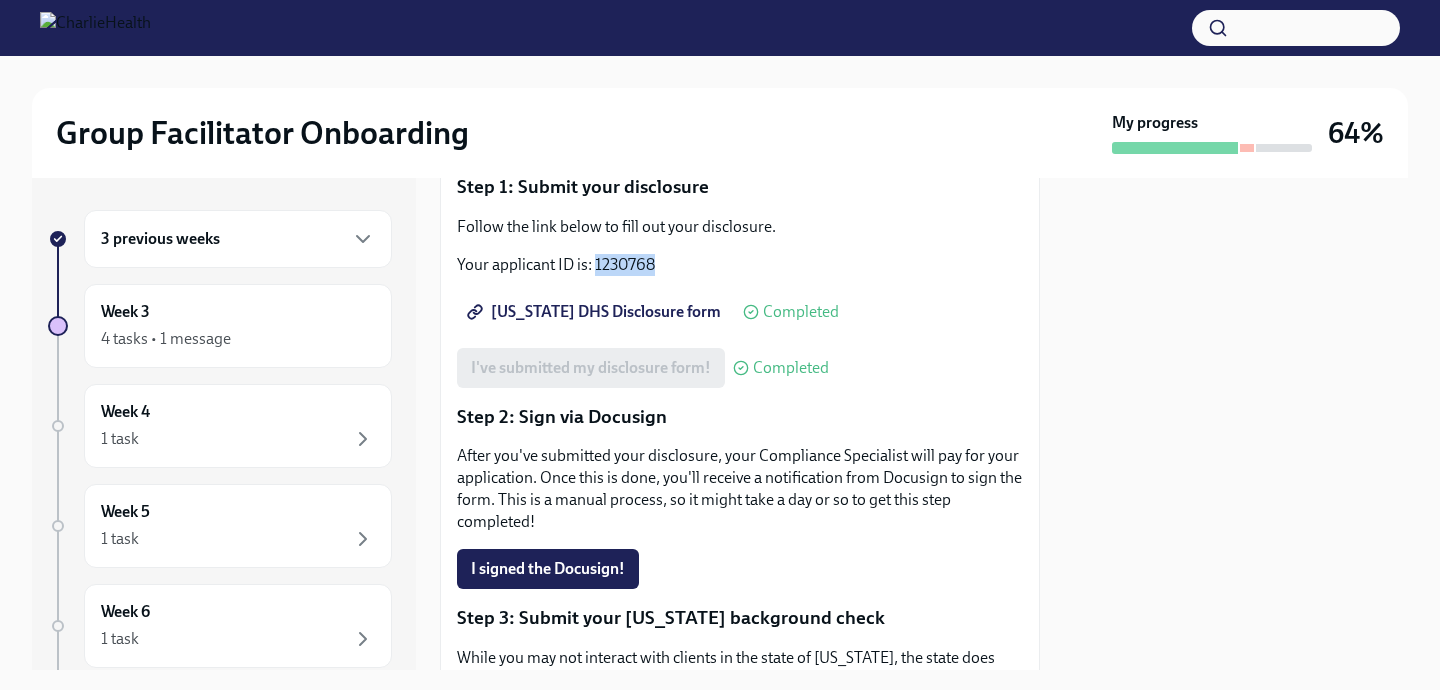 scroll, scrollTop: 147, scrollLeft: 0, axis: vertical 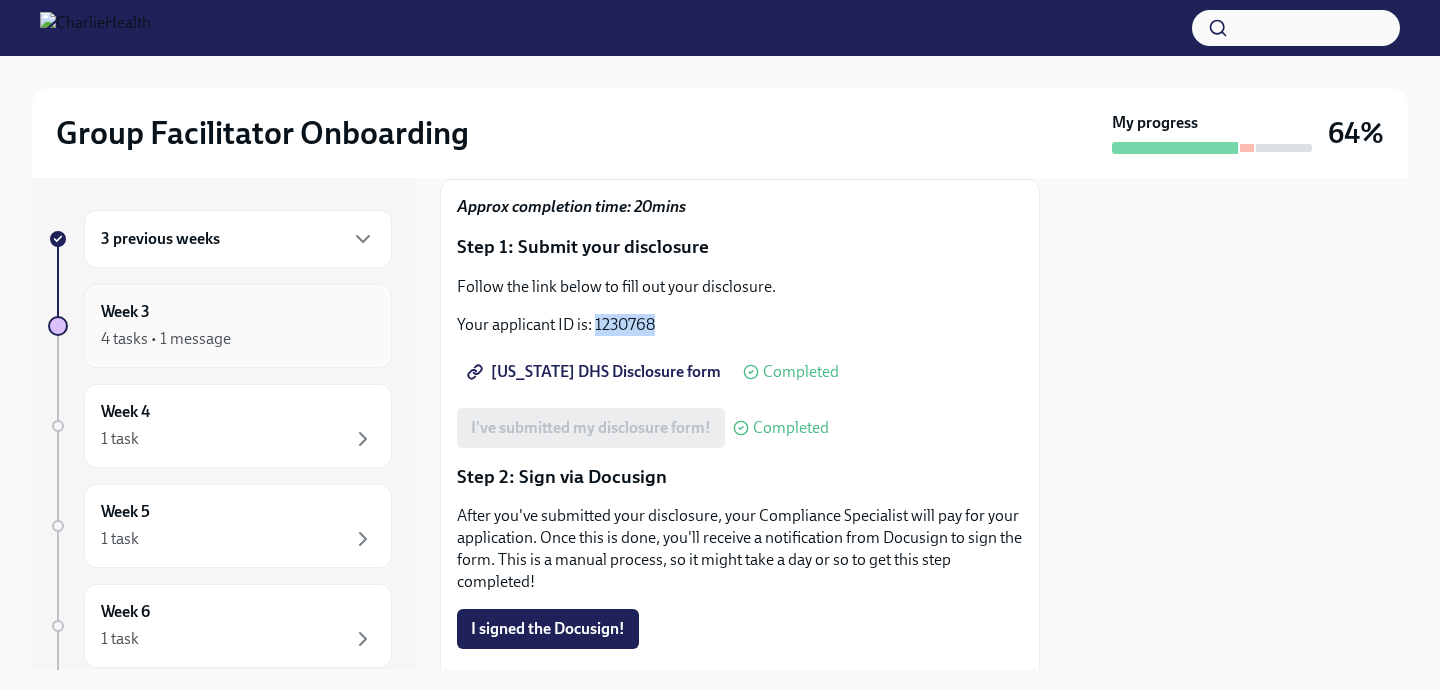 click on "Week 3 4 tasks • 1 message" at bounding box center (238, 326) 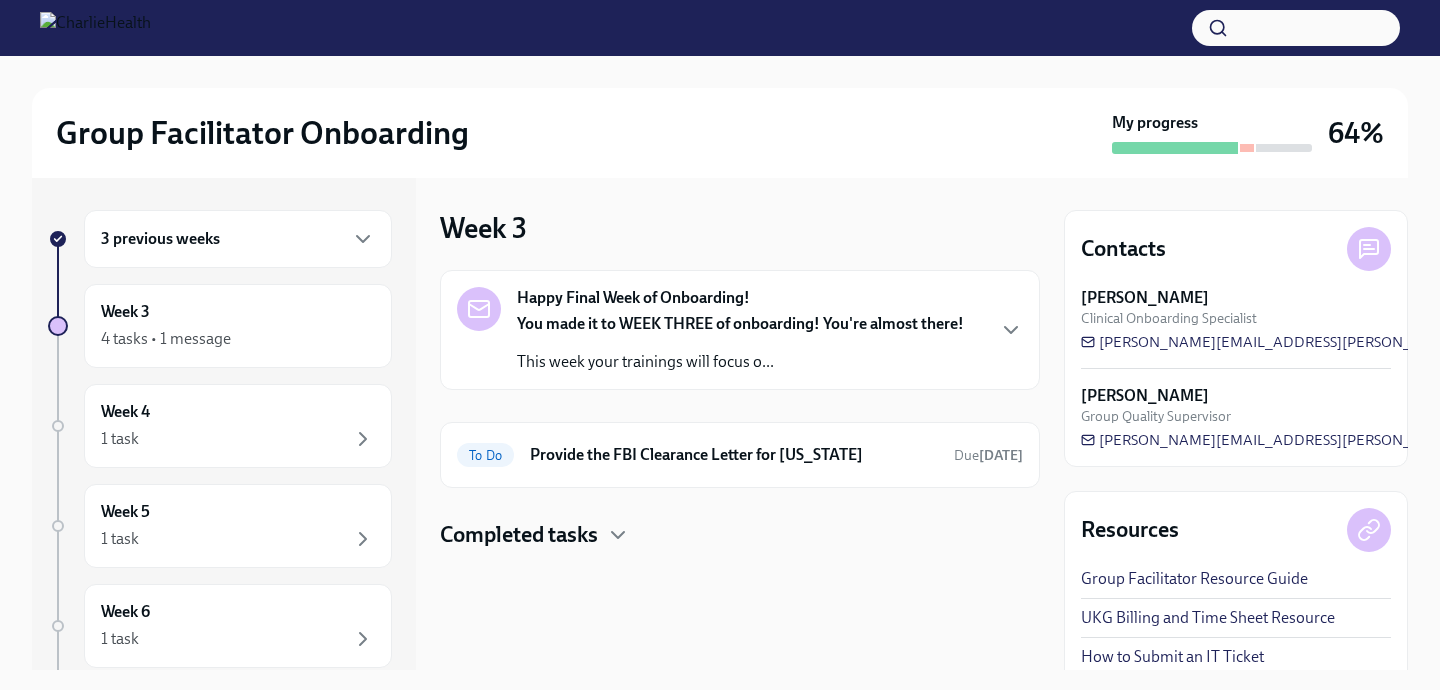 click on "You made it to WEEK THREE of onboarding! You're almost there!" at bounding box center (740, 323) 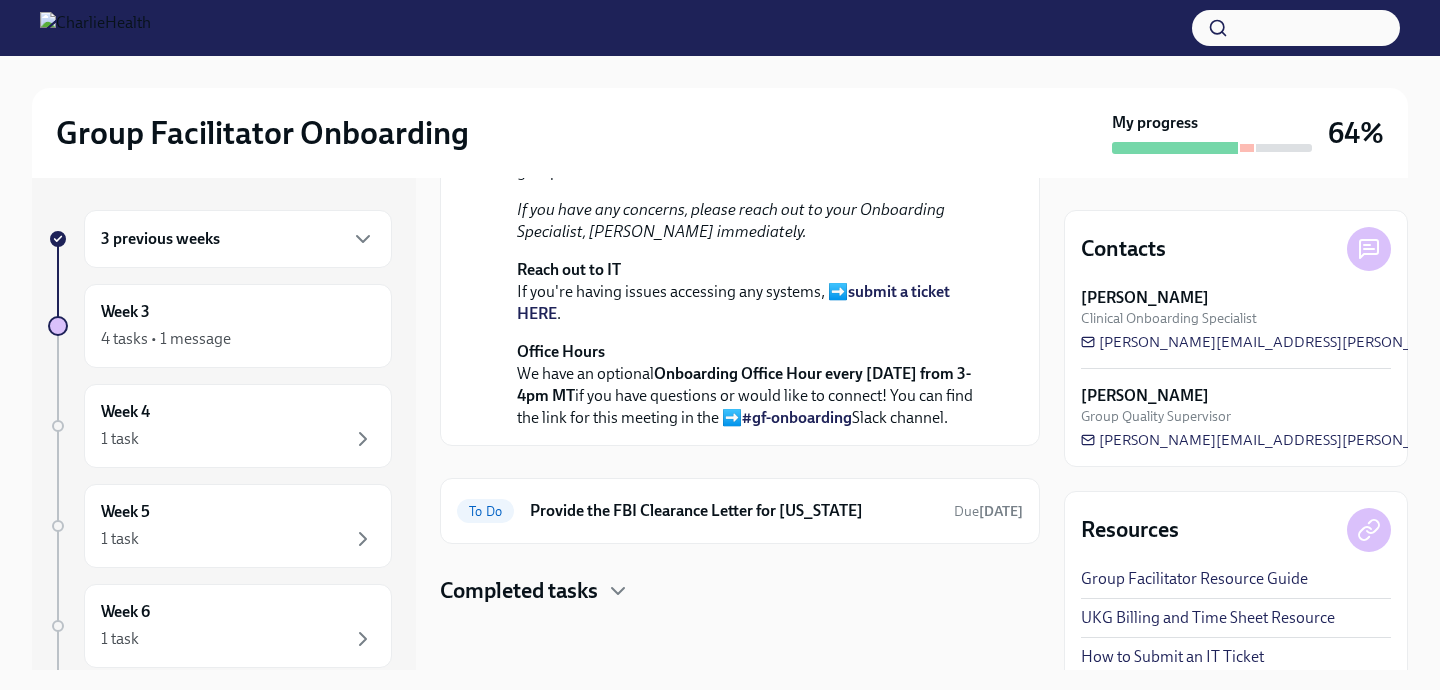 scroll, scrollTop: 624, scrollLeft: 0, axis: vertical 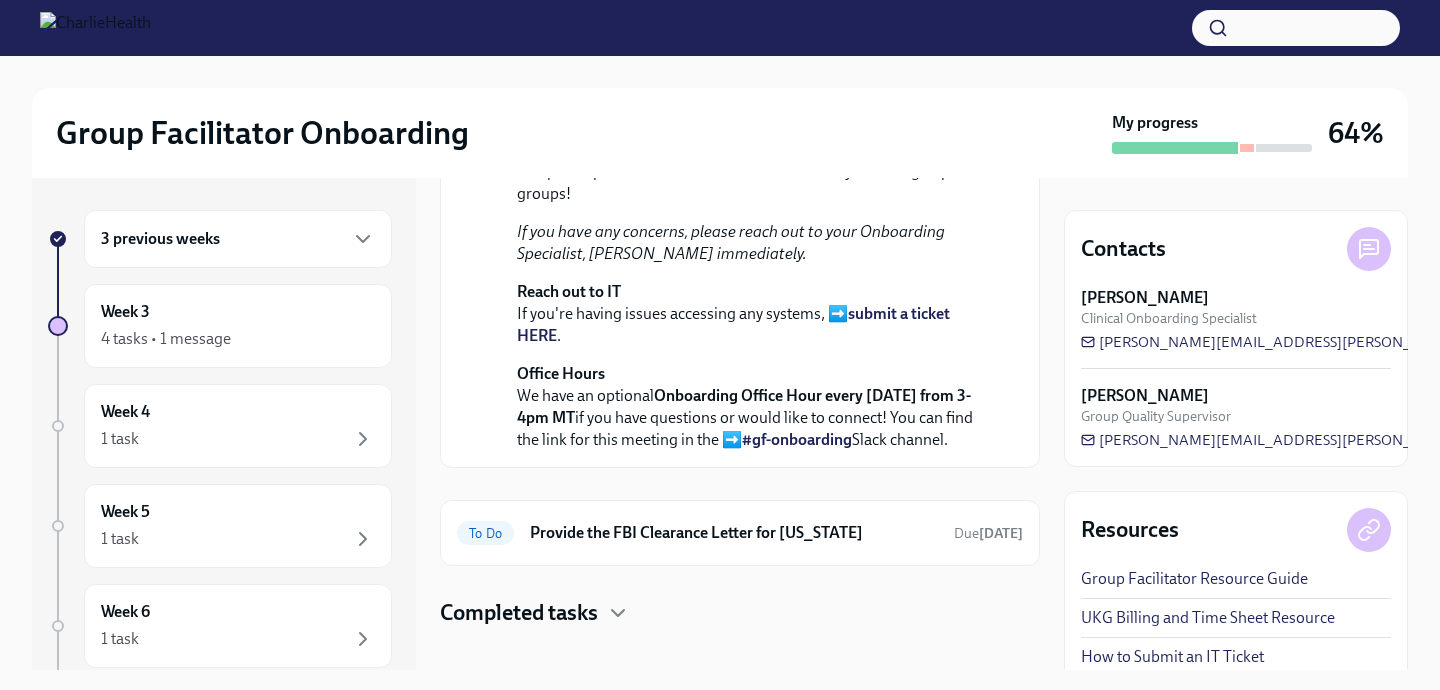 click on "Clinical Onboarding Specialist" at bounding box center (1169, 318) 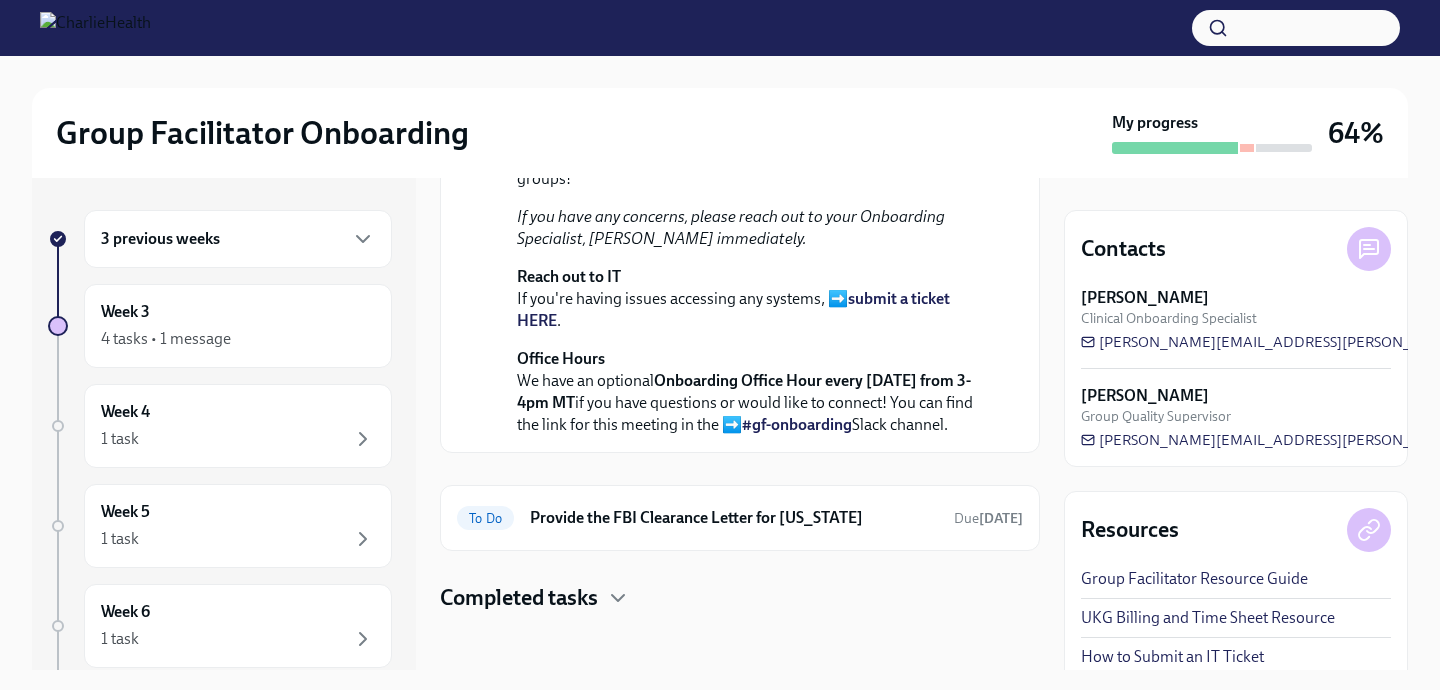 scroll, scrollTop: 0, scrollLeft: 0, axis: both 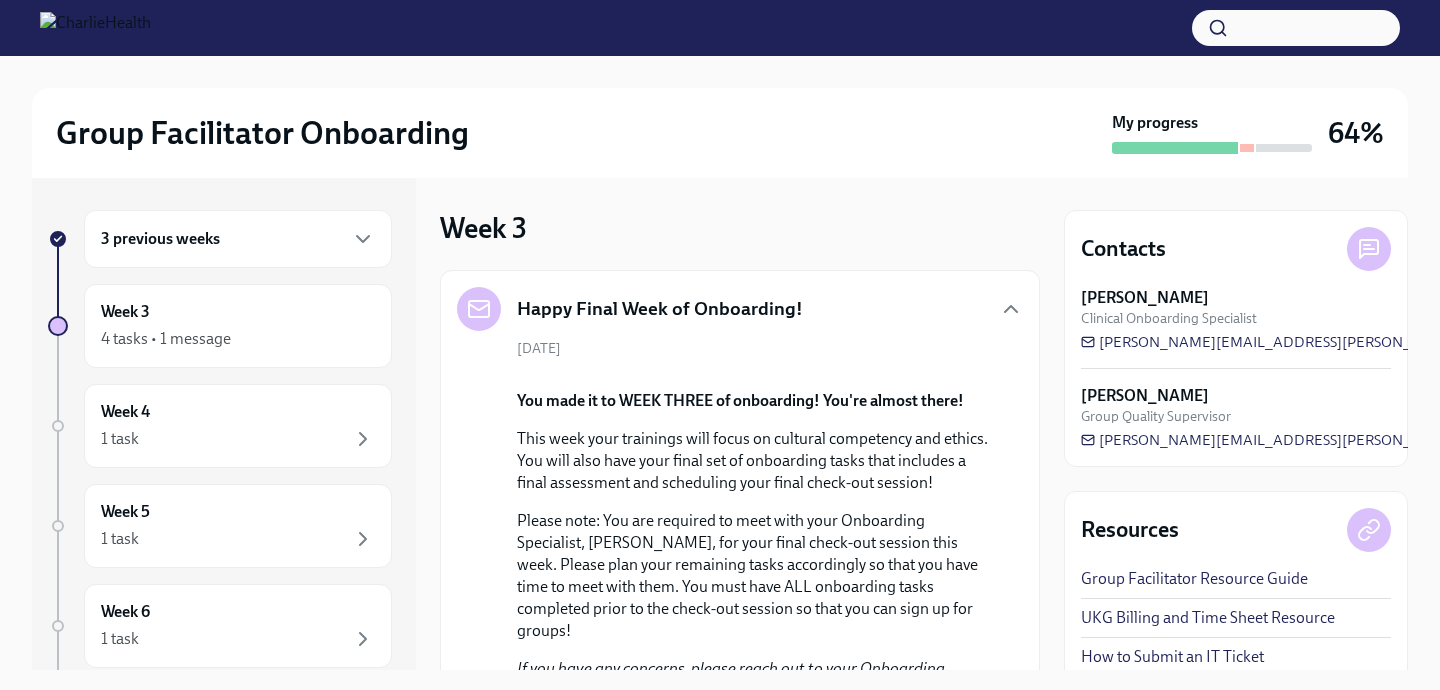 click on "3 previous weeks" at bounding box center [238, 239] 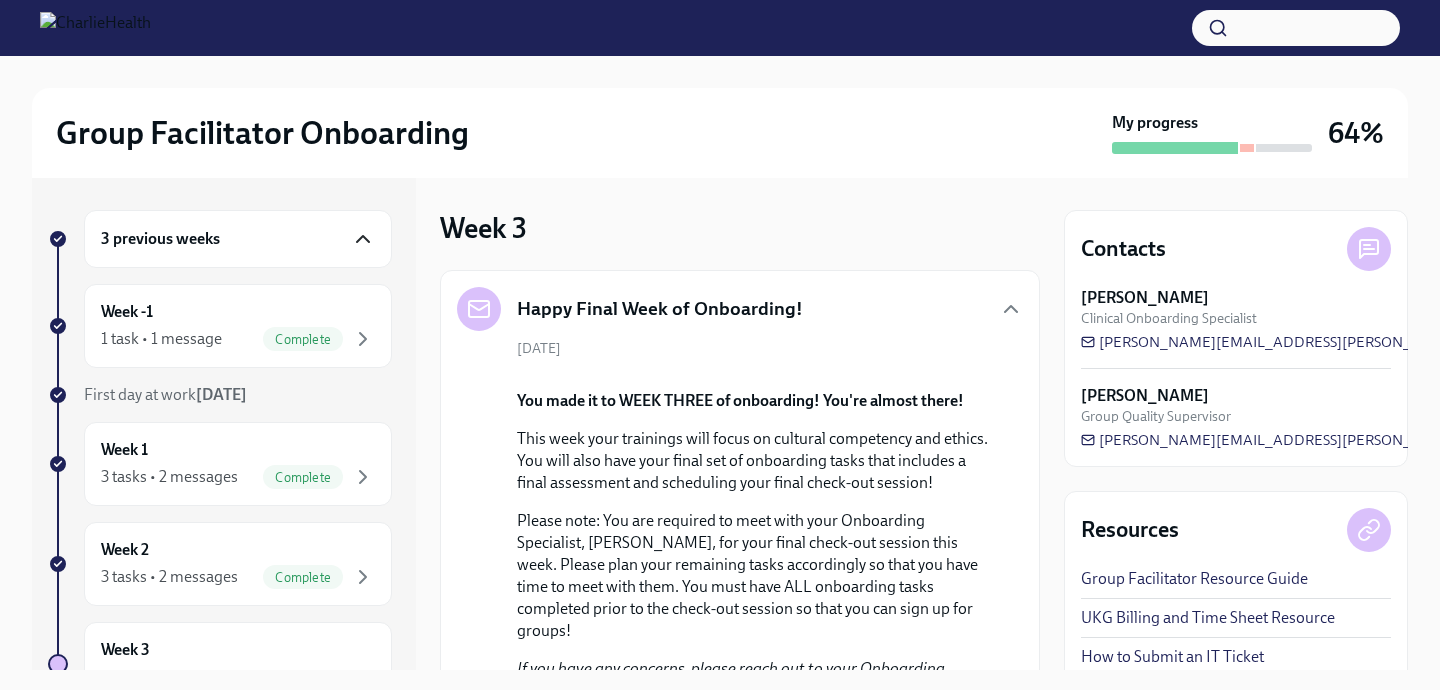 click 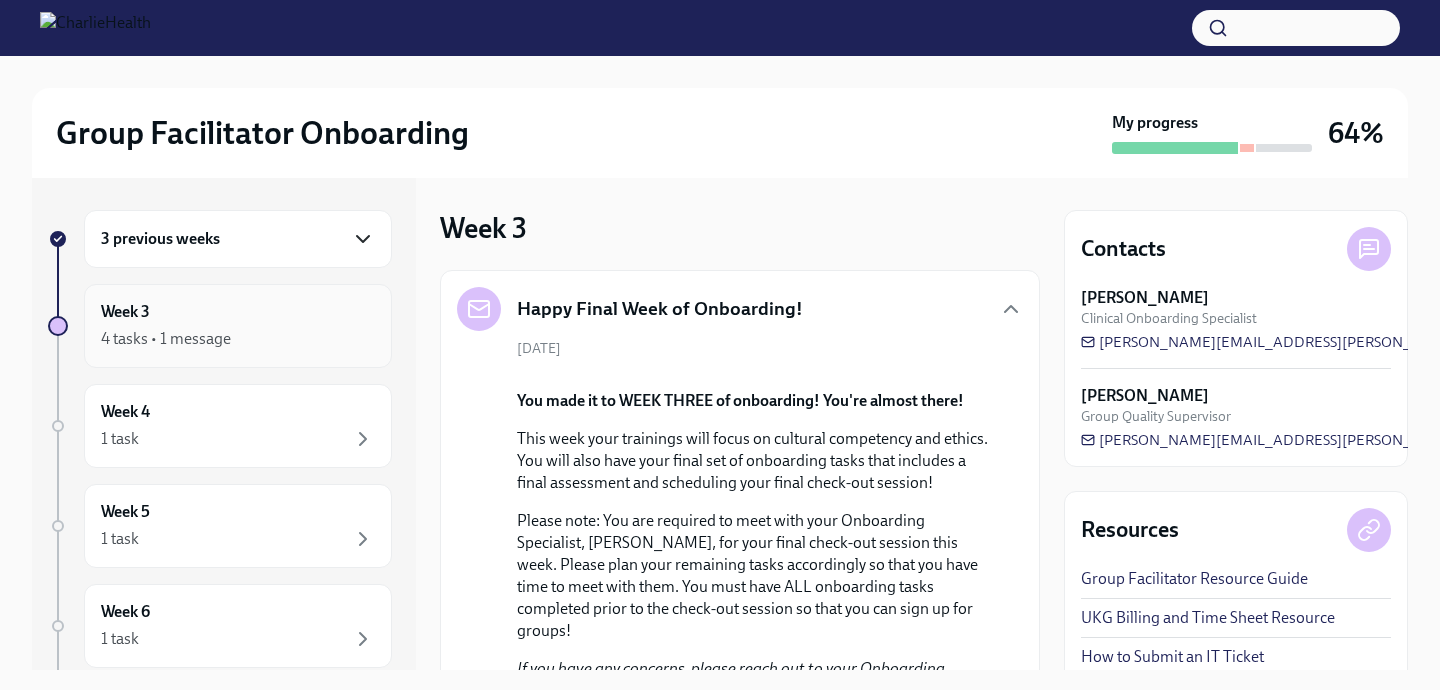 click on "Week 3 4 tasks • 1 message" at bounding box center (238, 326) 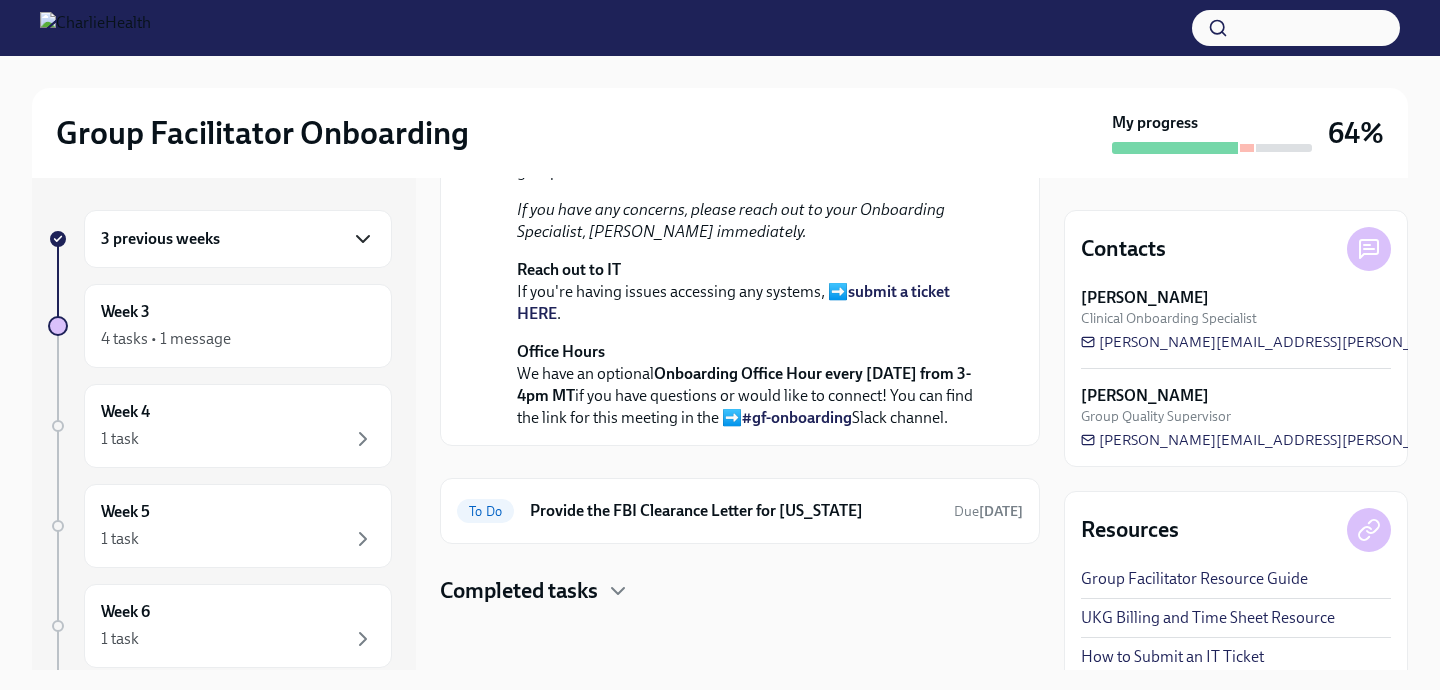 scroll, scrollTop: 739, scrollLeft: 0, axis: vertical 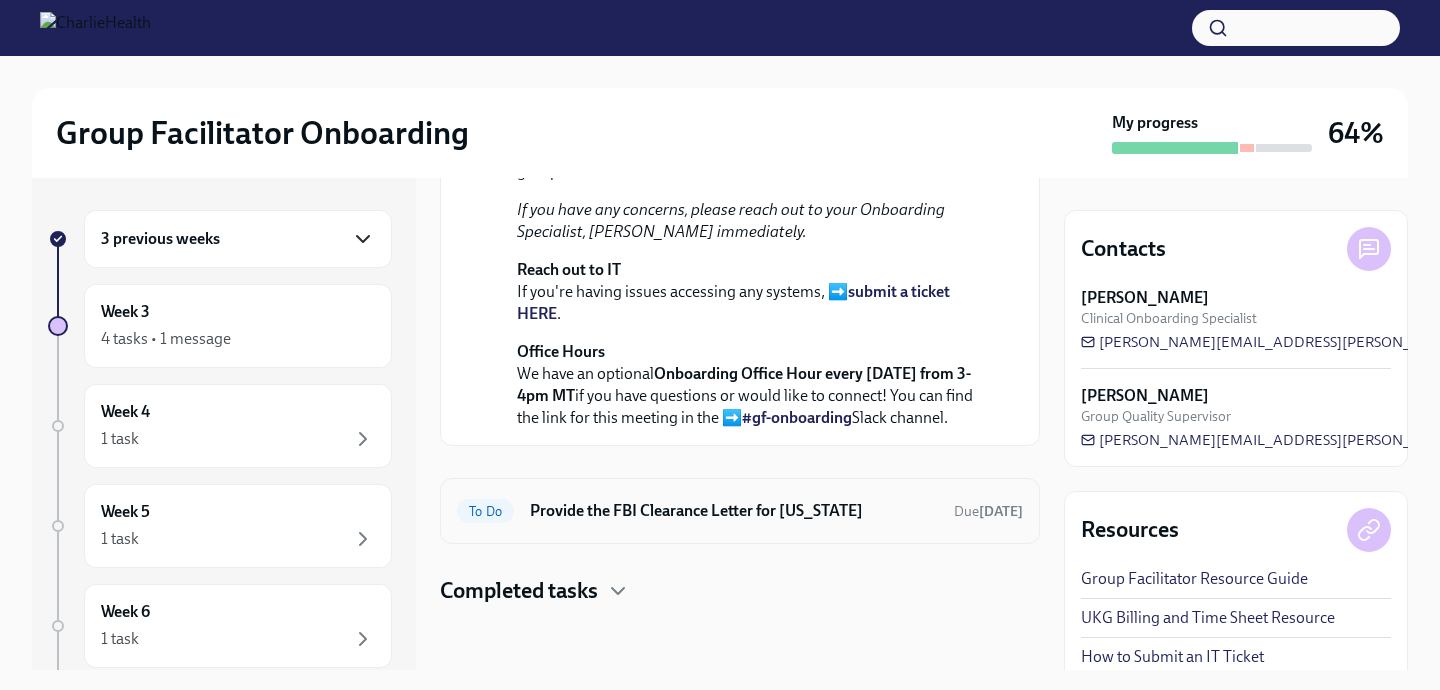click on "Provide the FBI Clearance Letter for [US_STATE]" at bounding box center (734, 511) 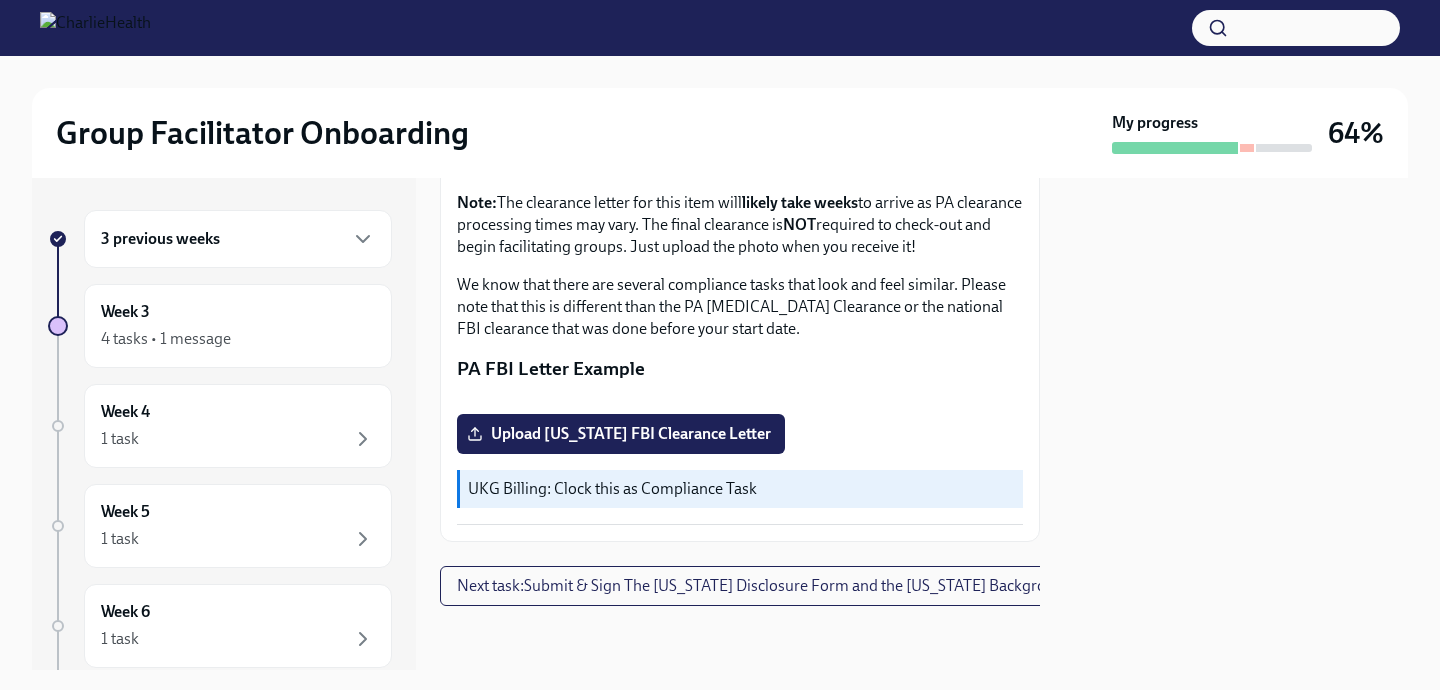 scroll, scrollTop: 573, scrollLeft: 0, axis: vertical 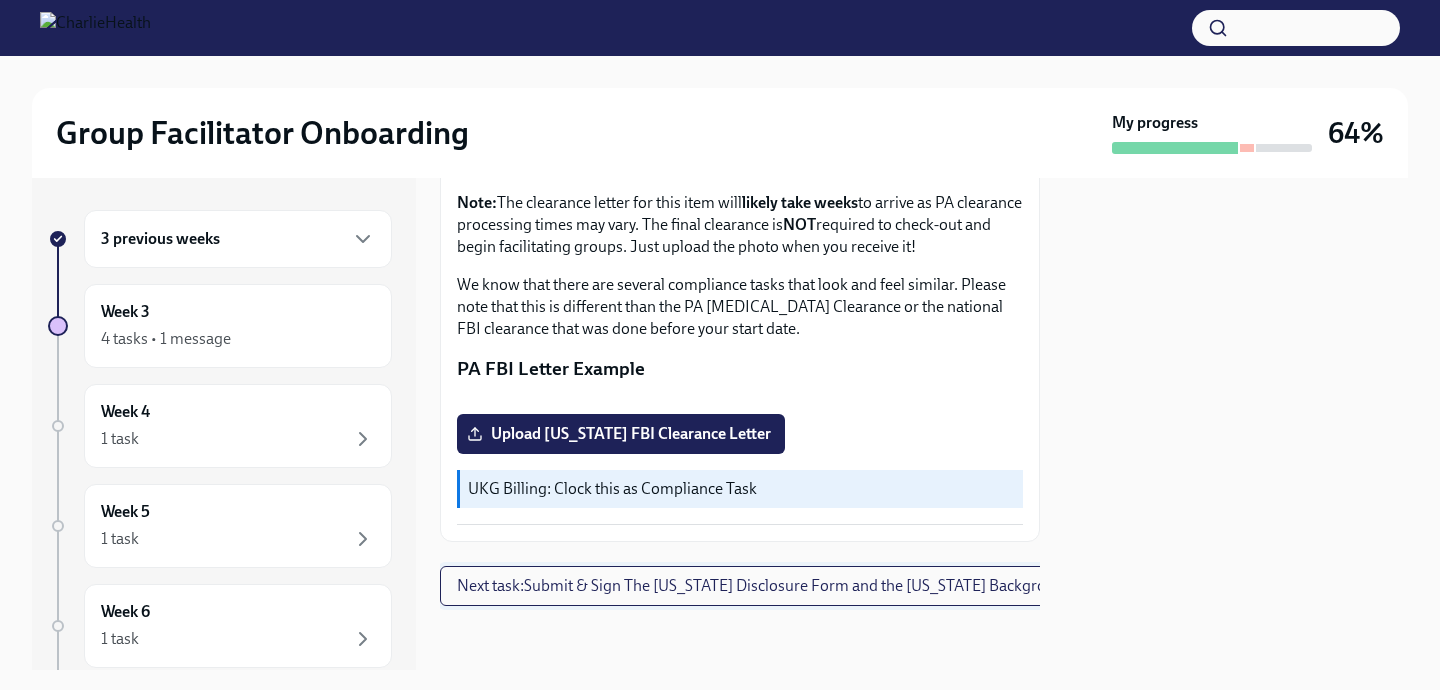 click on "Next task :  Submit & Sign The [US_STATE] Disclosure Form and the [US_STATE] Background Check" at bounding box center [787, 586] 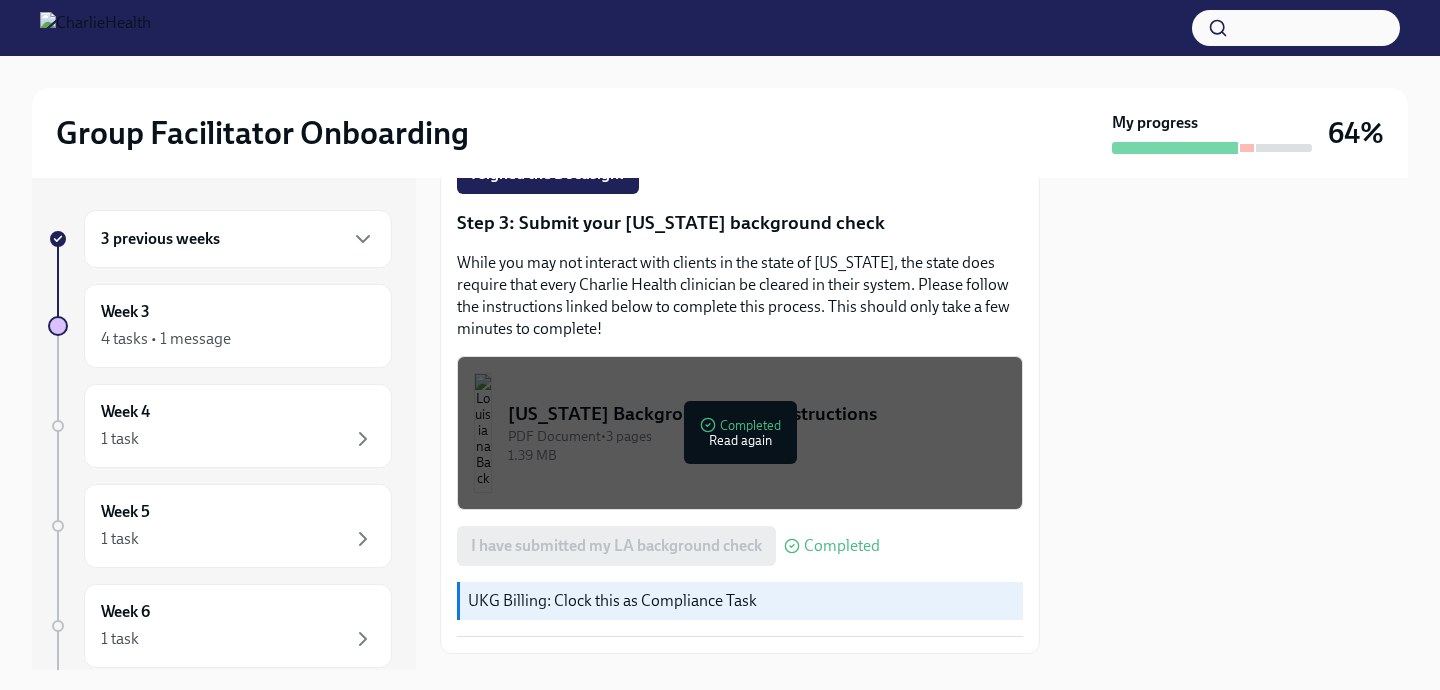 scroll, scrollTop: 666, scrollLeft: 0, axis: vertical 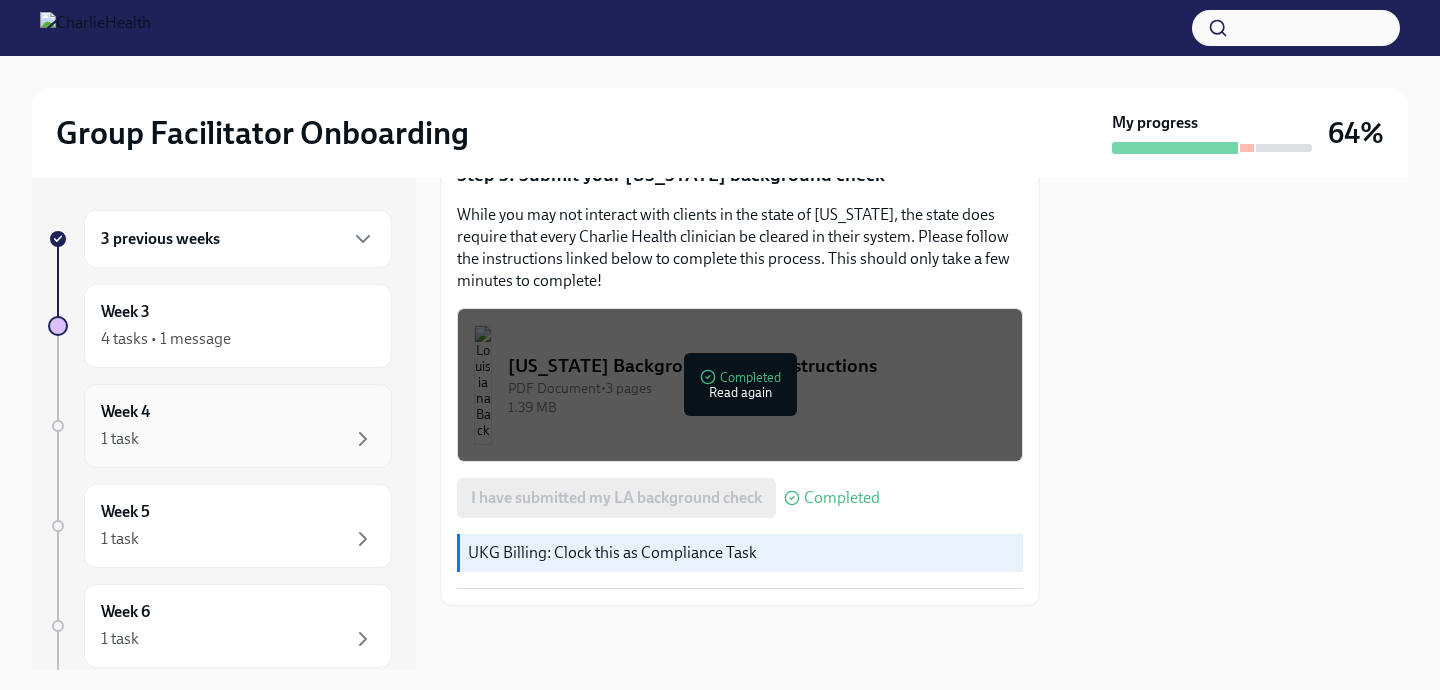 click on "1 task" at bounding box center (238, 439) 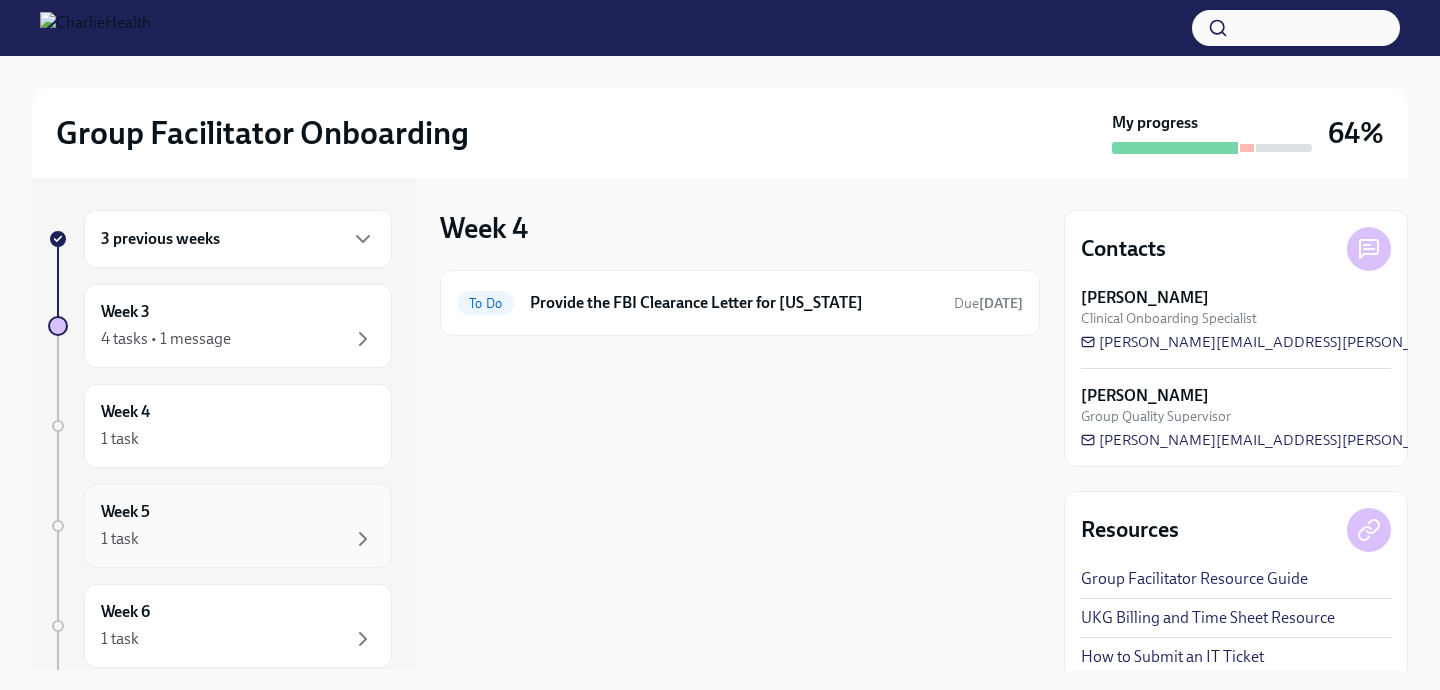 click on "Week 5 1 task" at bounding box center (238, 526) 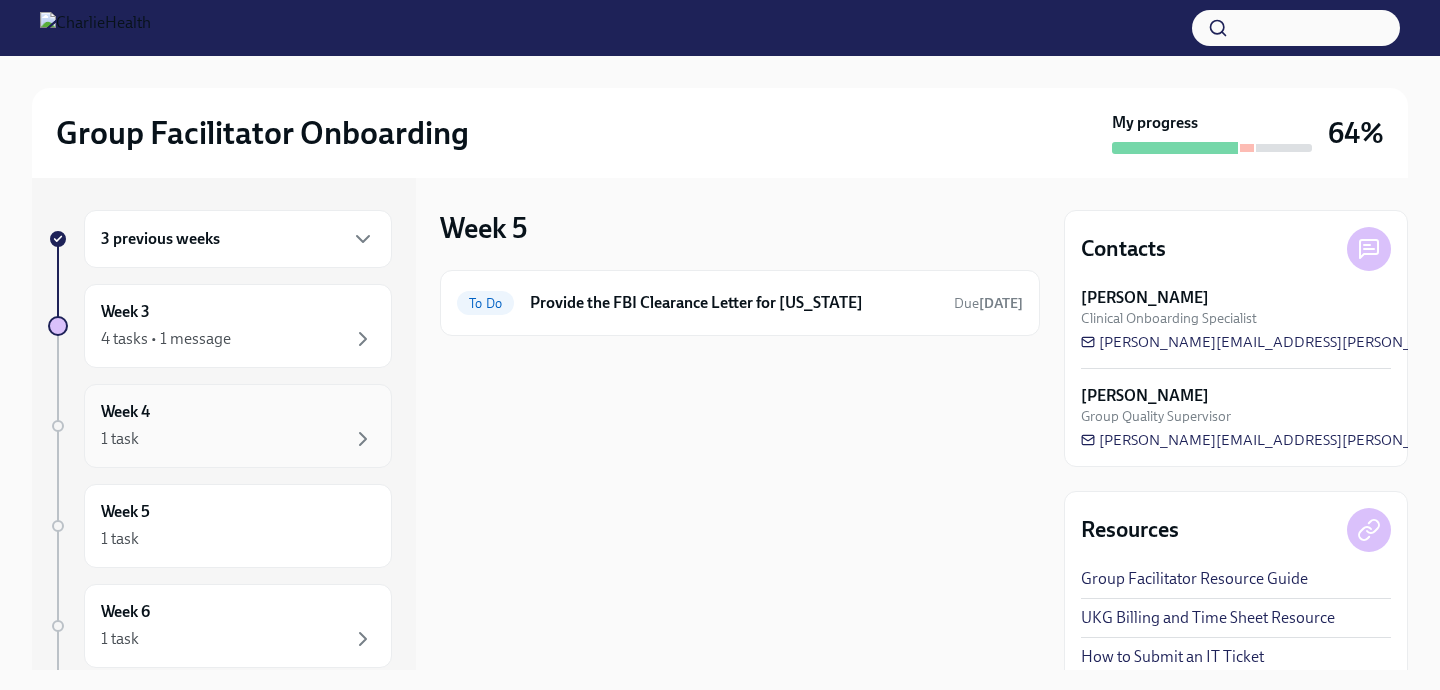 click on "1 task" at bounding box center [238, 439] 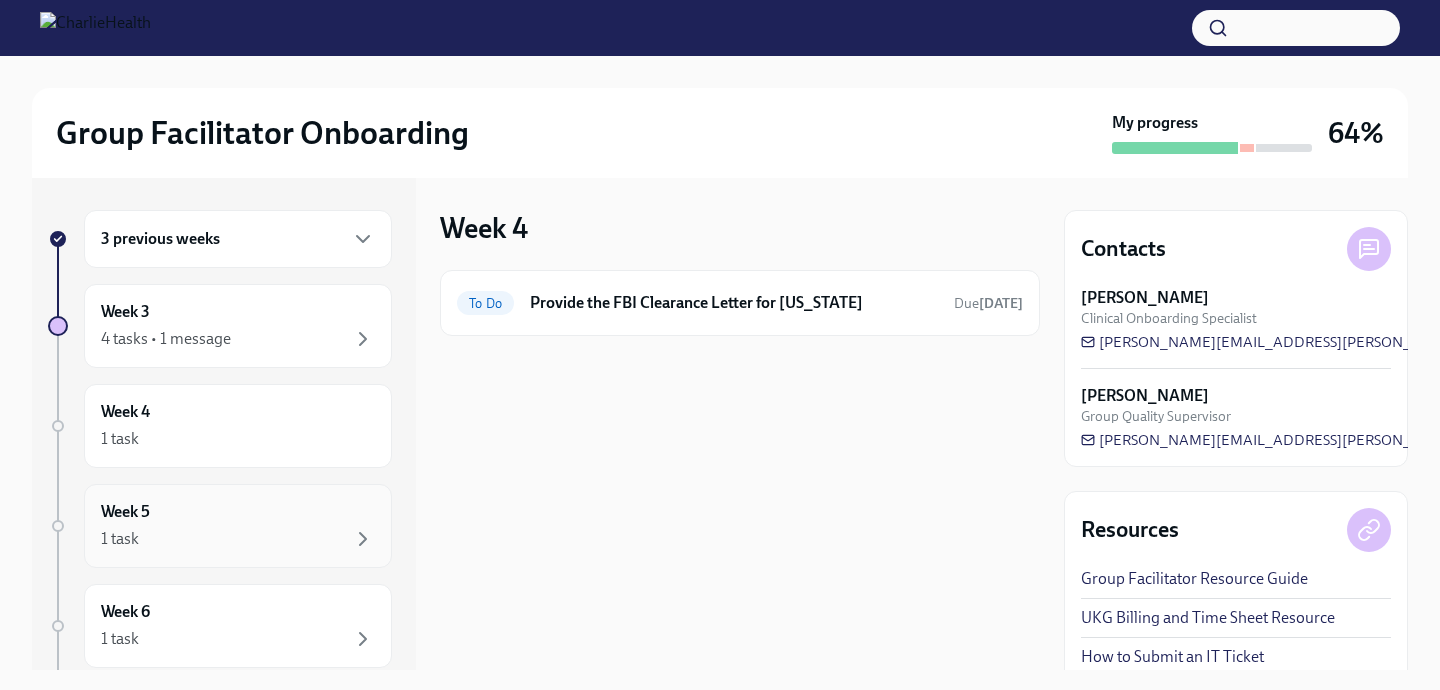 click on "Week 5 1 task" at bounding box center (238, 526) 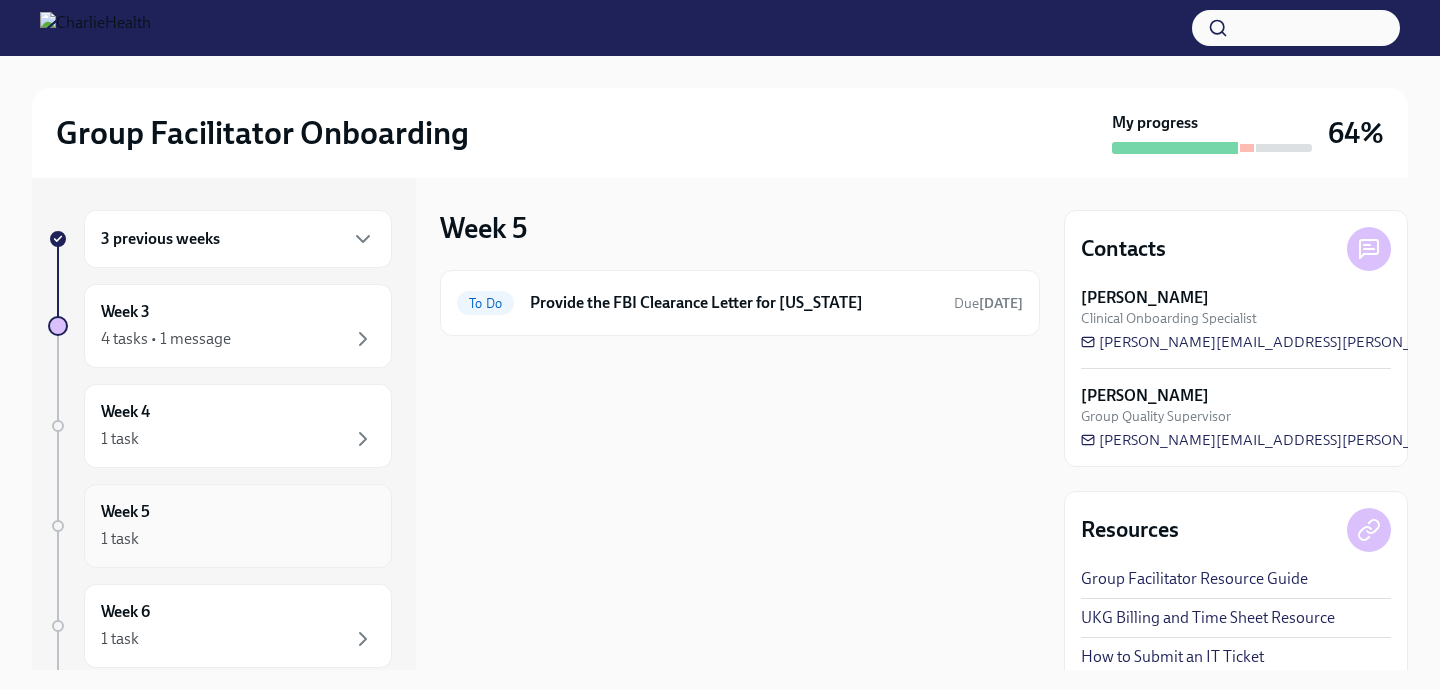scroll, scrollTop: 116, scrollLeft: 0, axis: vertical 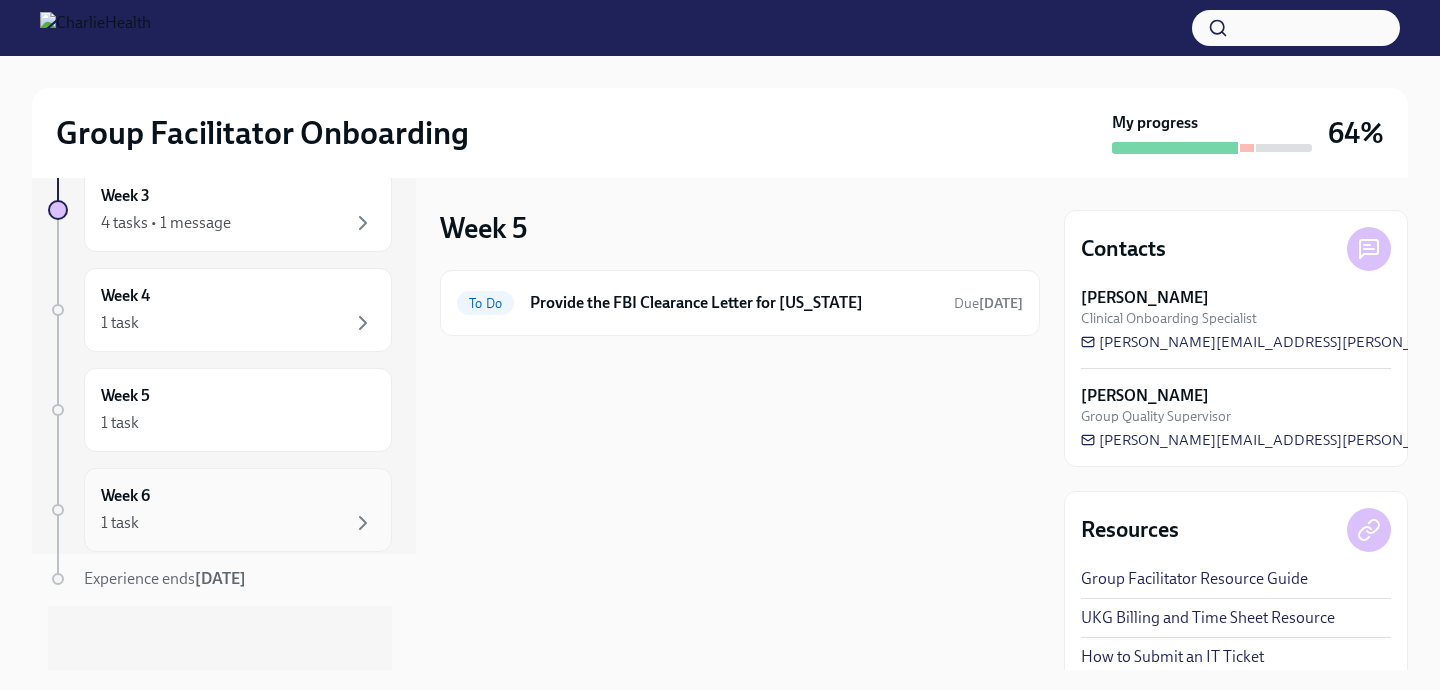 click on "Week 6 1 task" at bounding box center [238, 510] 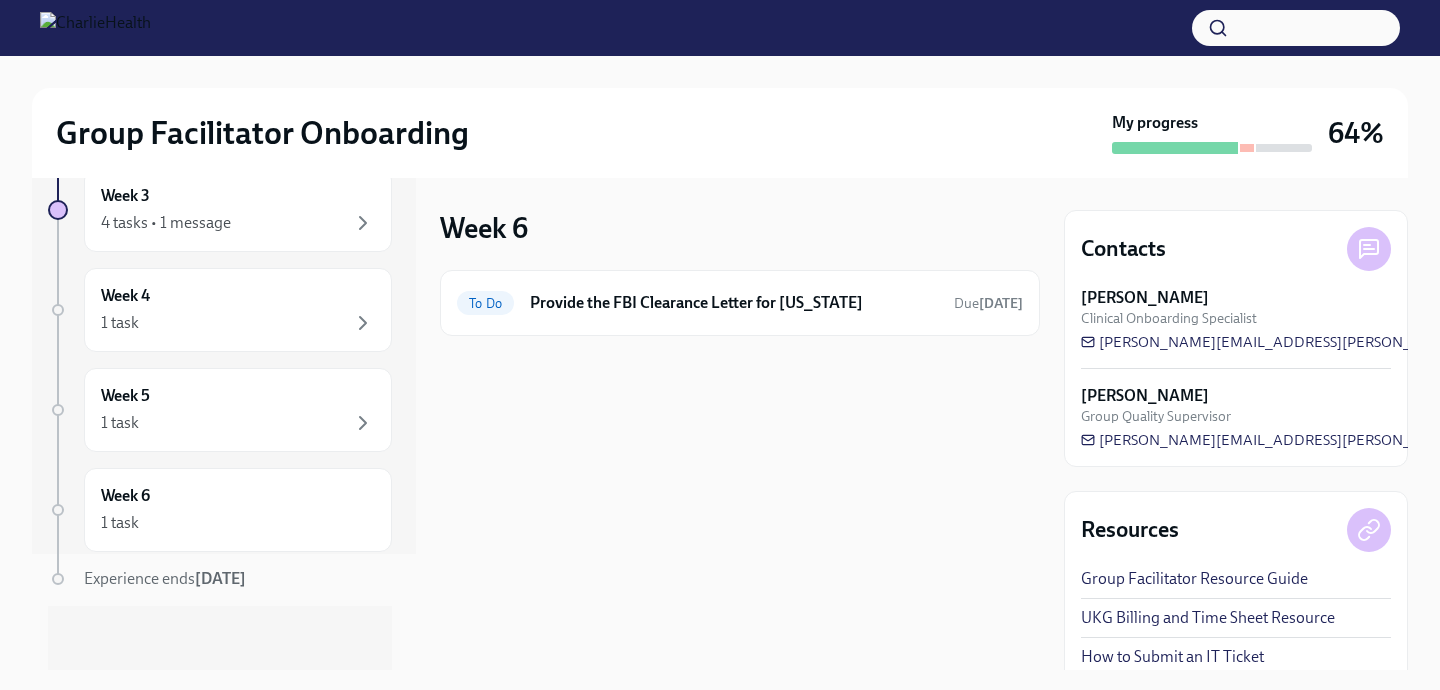 scroll, scrollTop: 54, scrollLeft: 0, axis: vertical 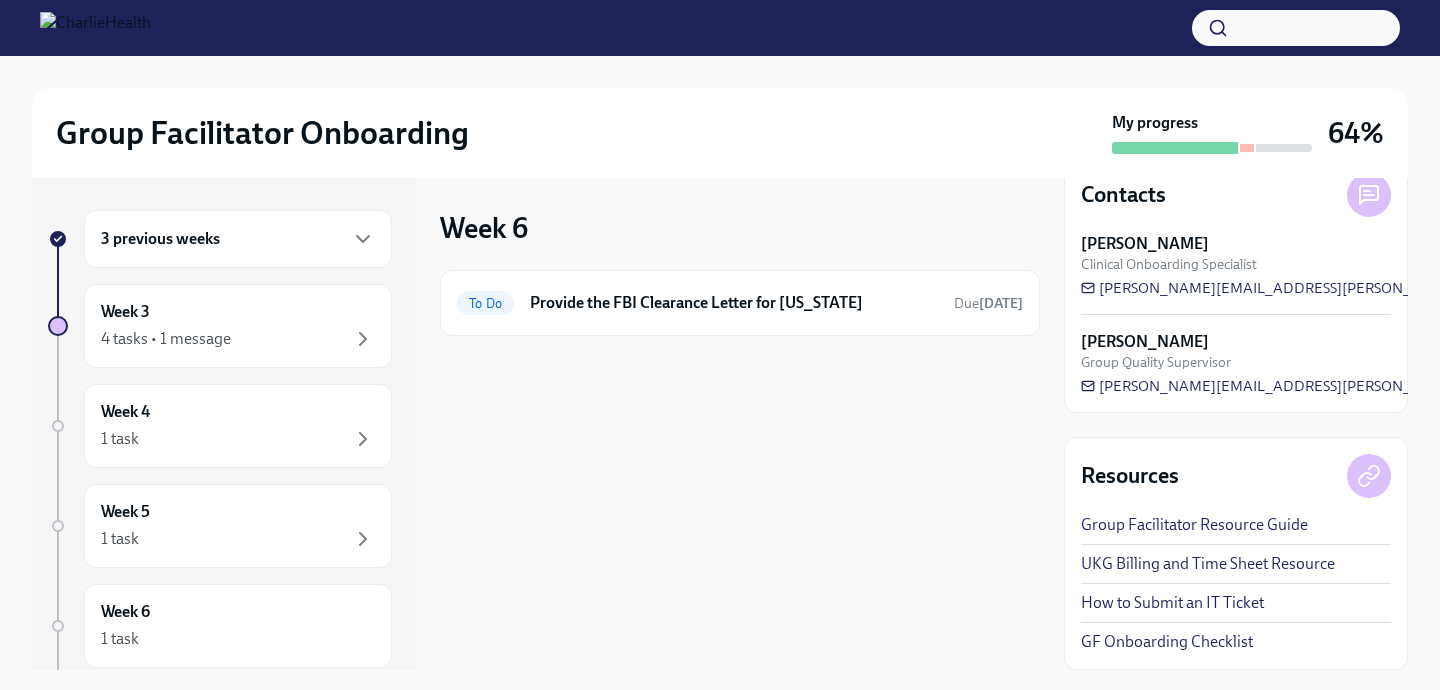 click 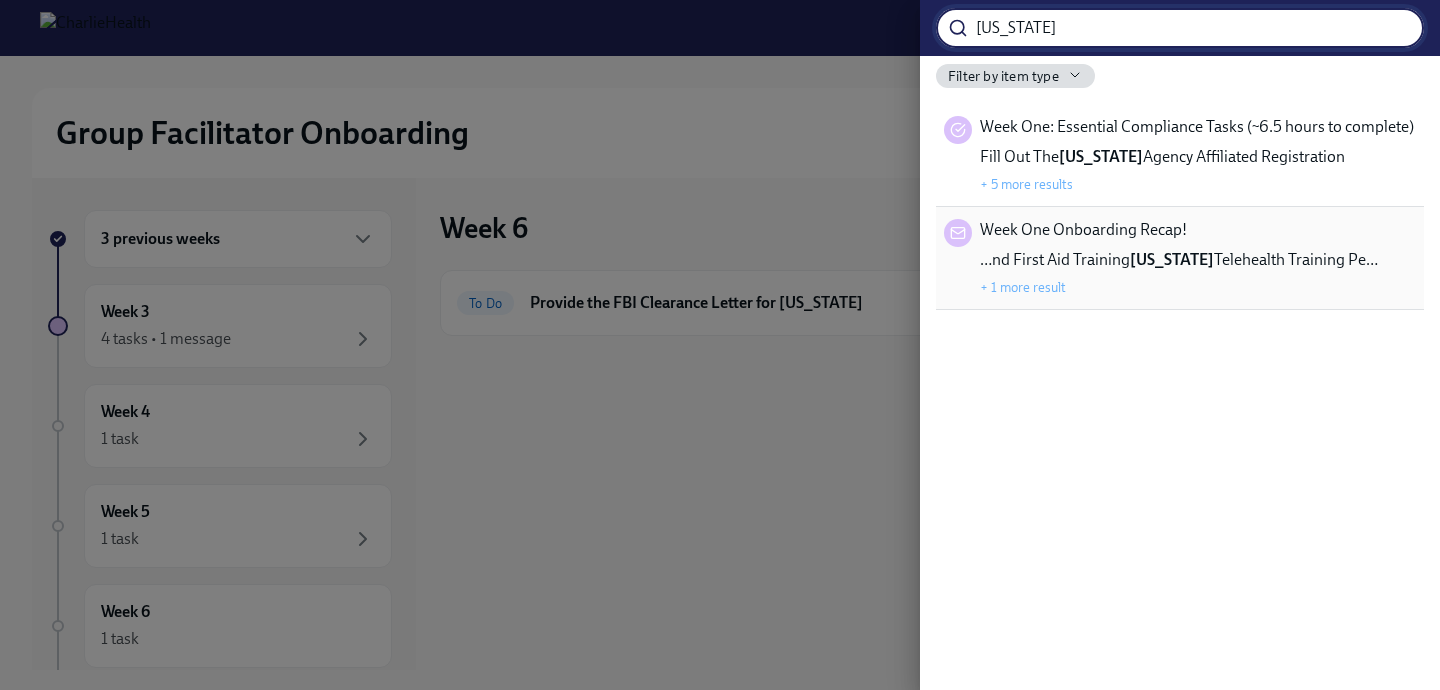 type on "[US_STATE]" 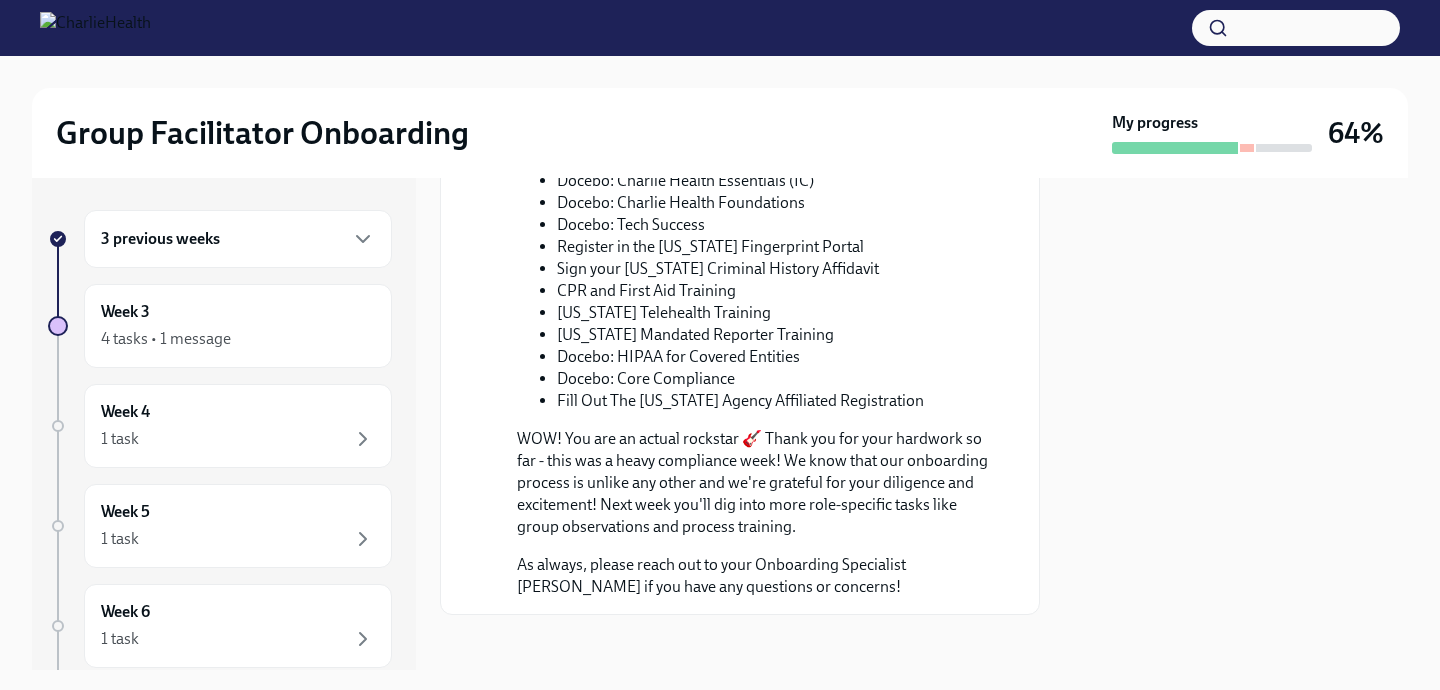 scroll, scrollTop: 763, scrollLeft: 0, axis: vertical 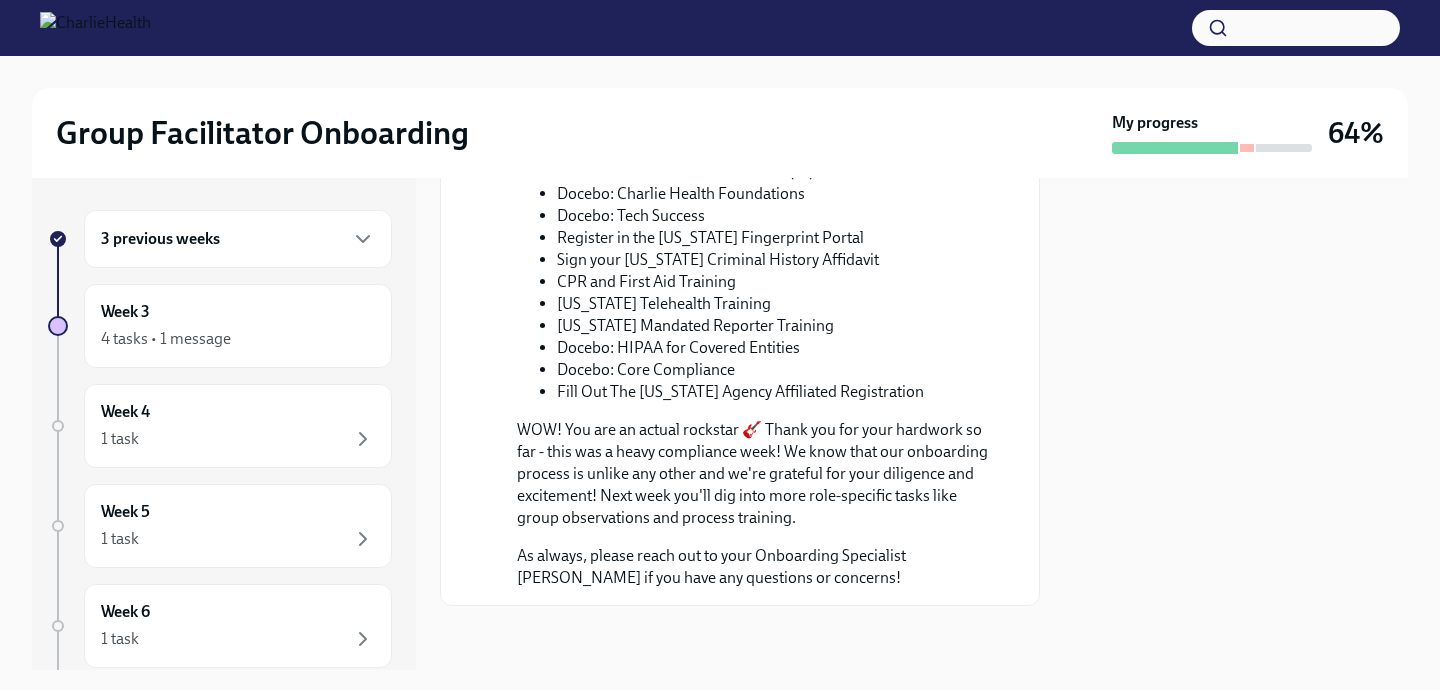 click on "CPR and First Aid Training" at bounding box center (774, 282) 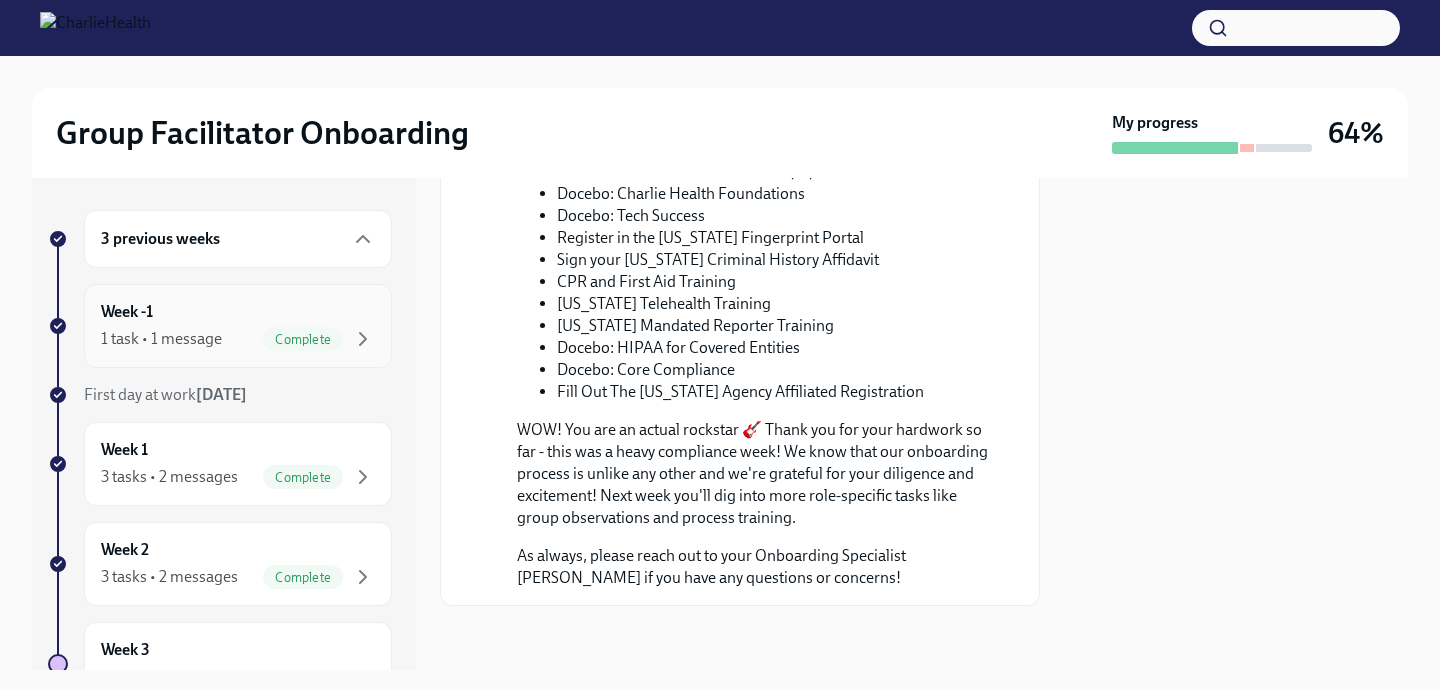click on "Week -1 1 task • 1 message Complete" at bounding box center (238, 326) 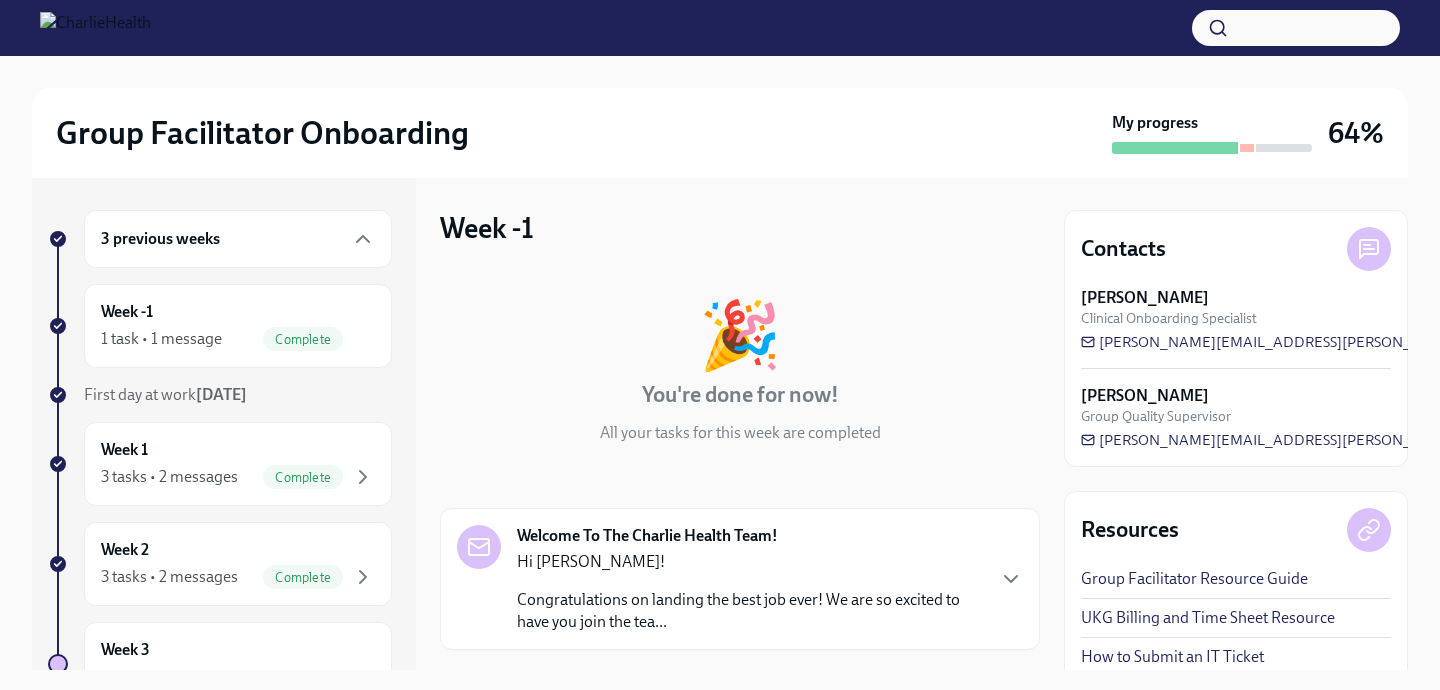 scroll, scrollTop: 188, scrollLeft: 0, axis: vertical 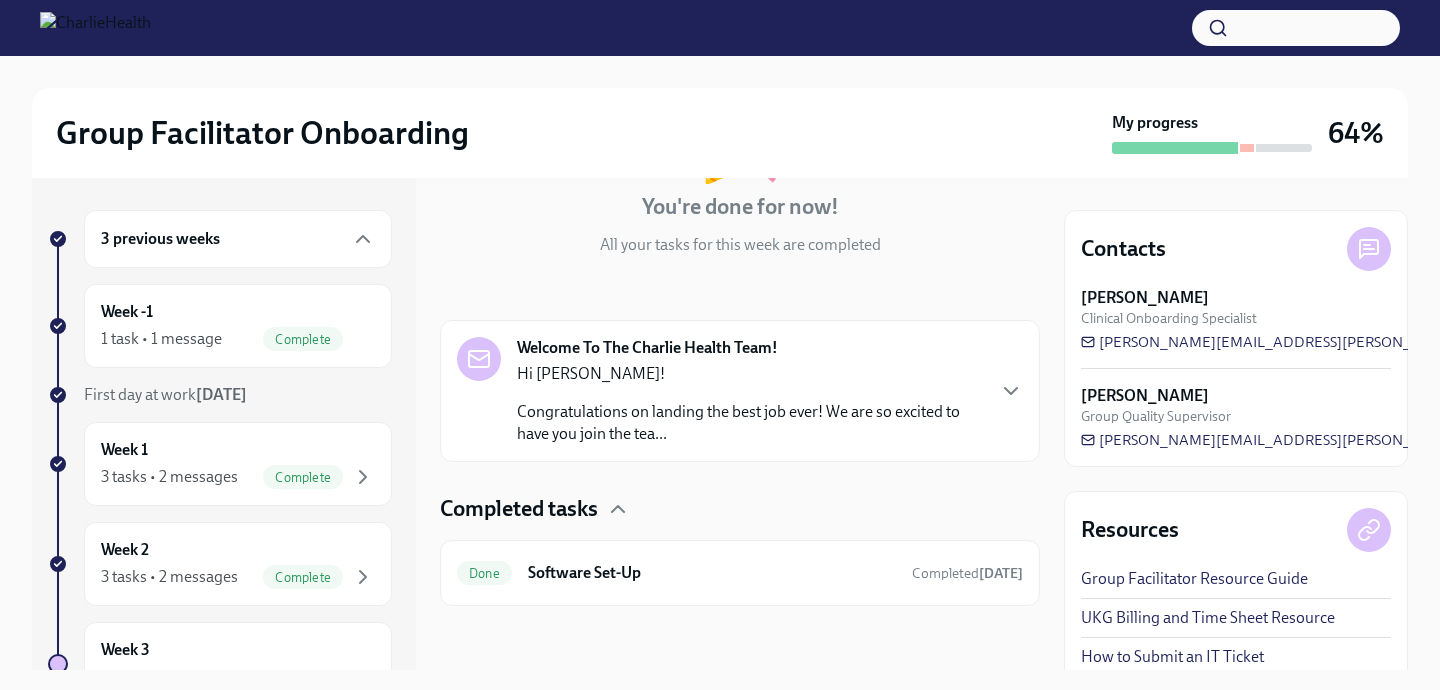 click on "Hi [PERSON_NAME]!" at bounding box center (750, 374) 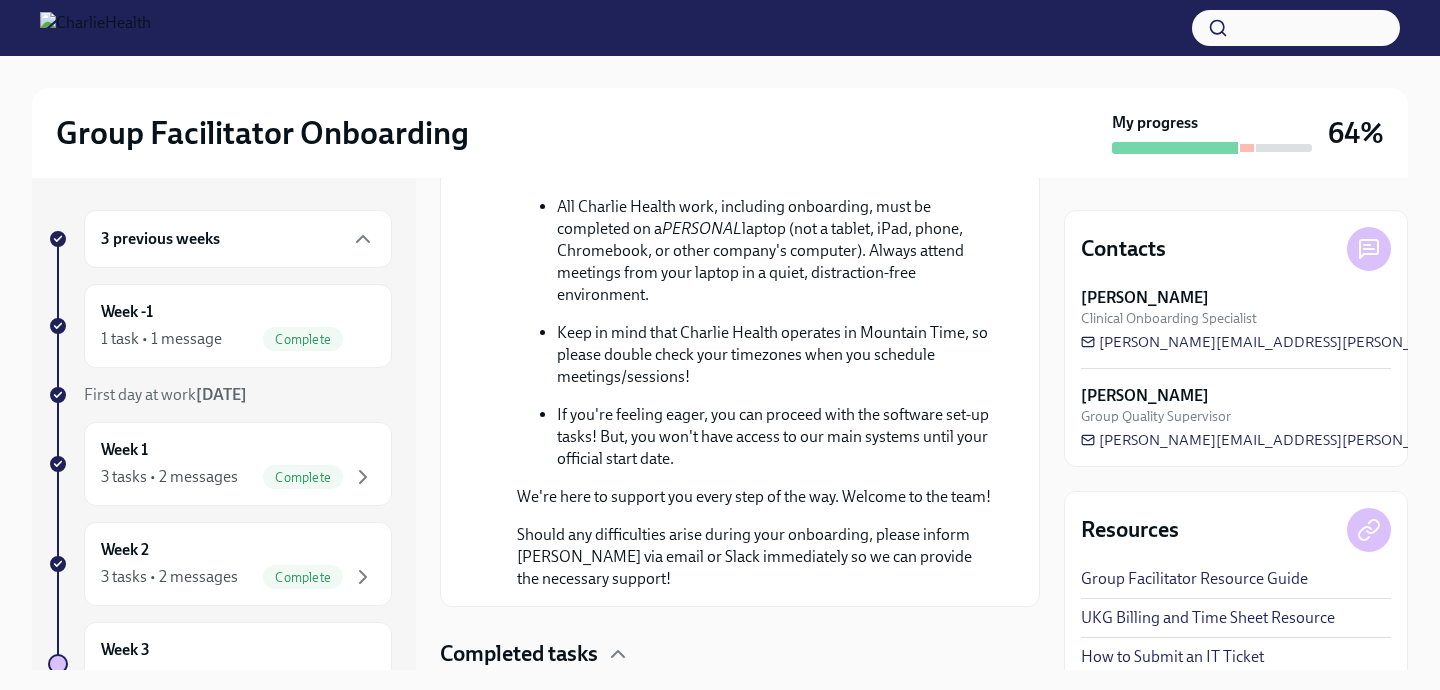 scroll, scrollTop: 1369, scrollLeft: 0, axis: vertical 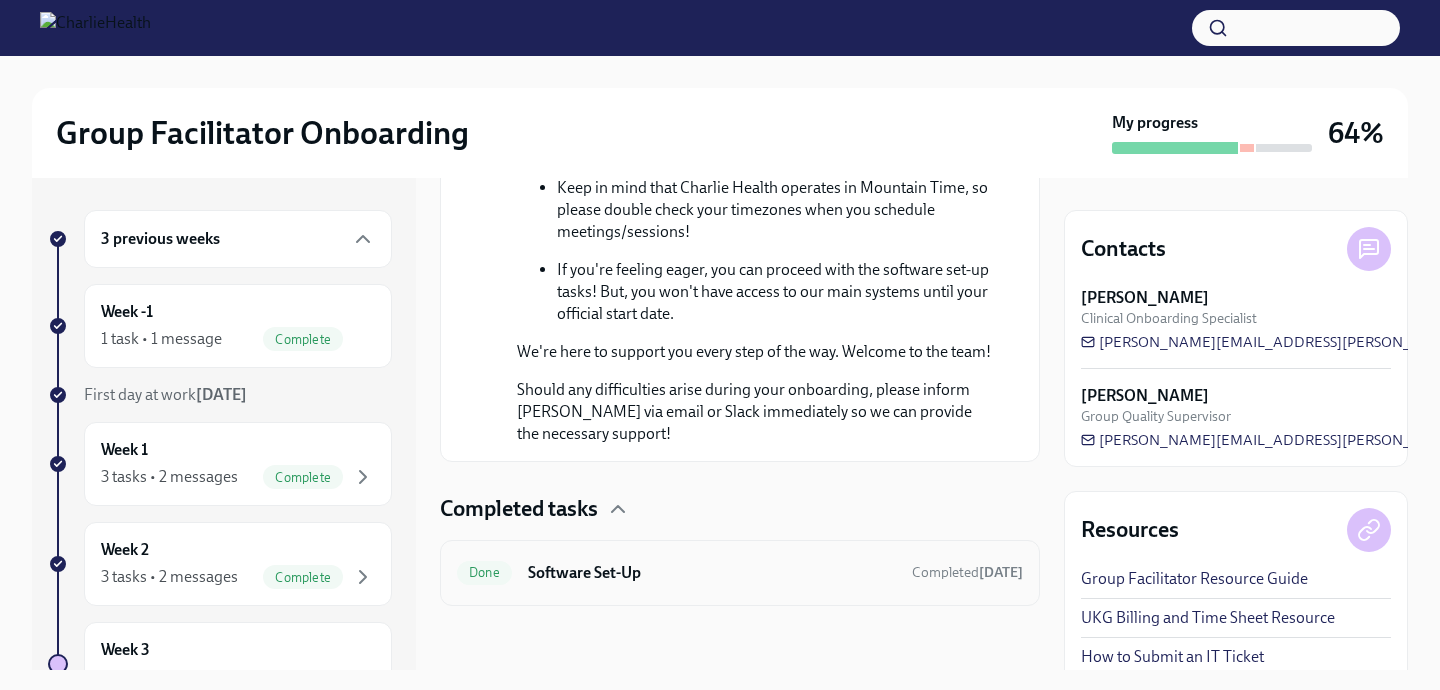 click on "Software Set-Up" at bounding box center [712, 573] 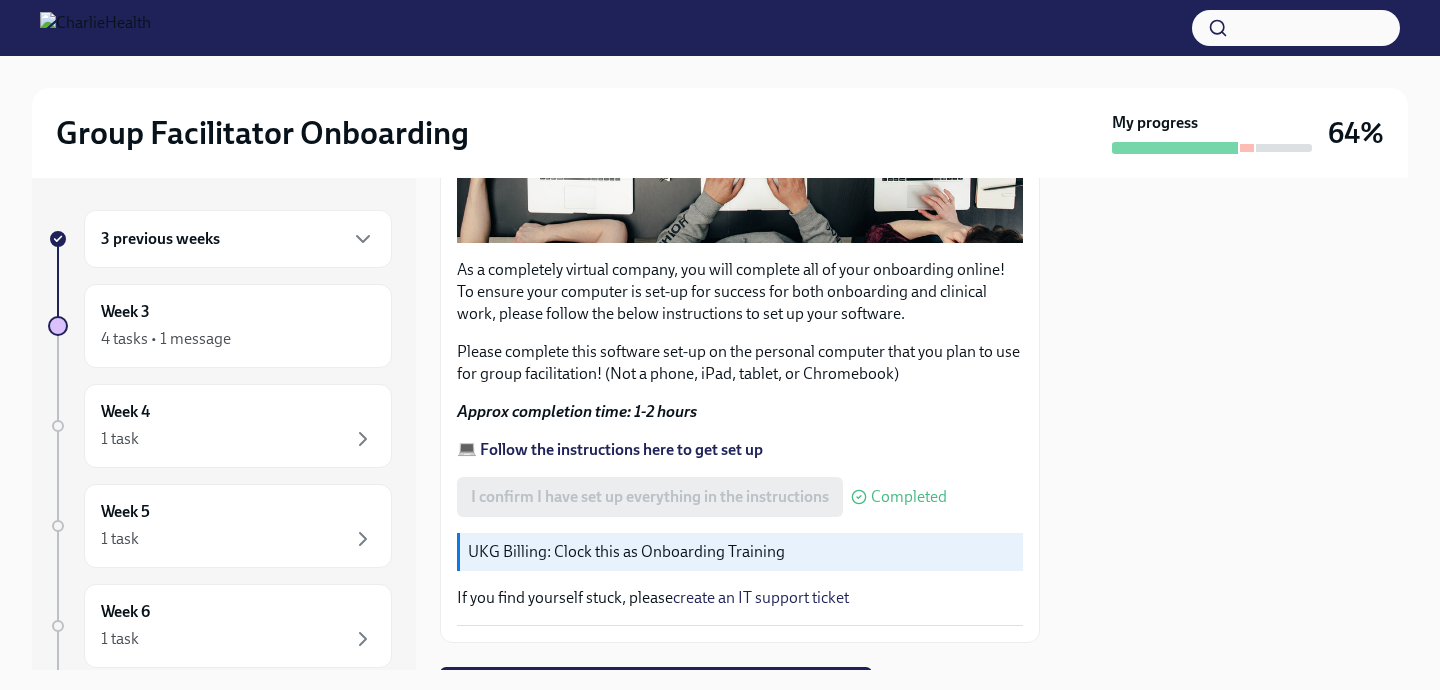 scroll, scrollTop: 655, scrollLeft: 0, axis: vertical 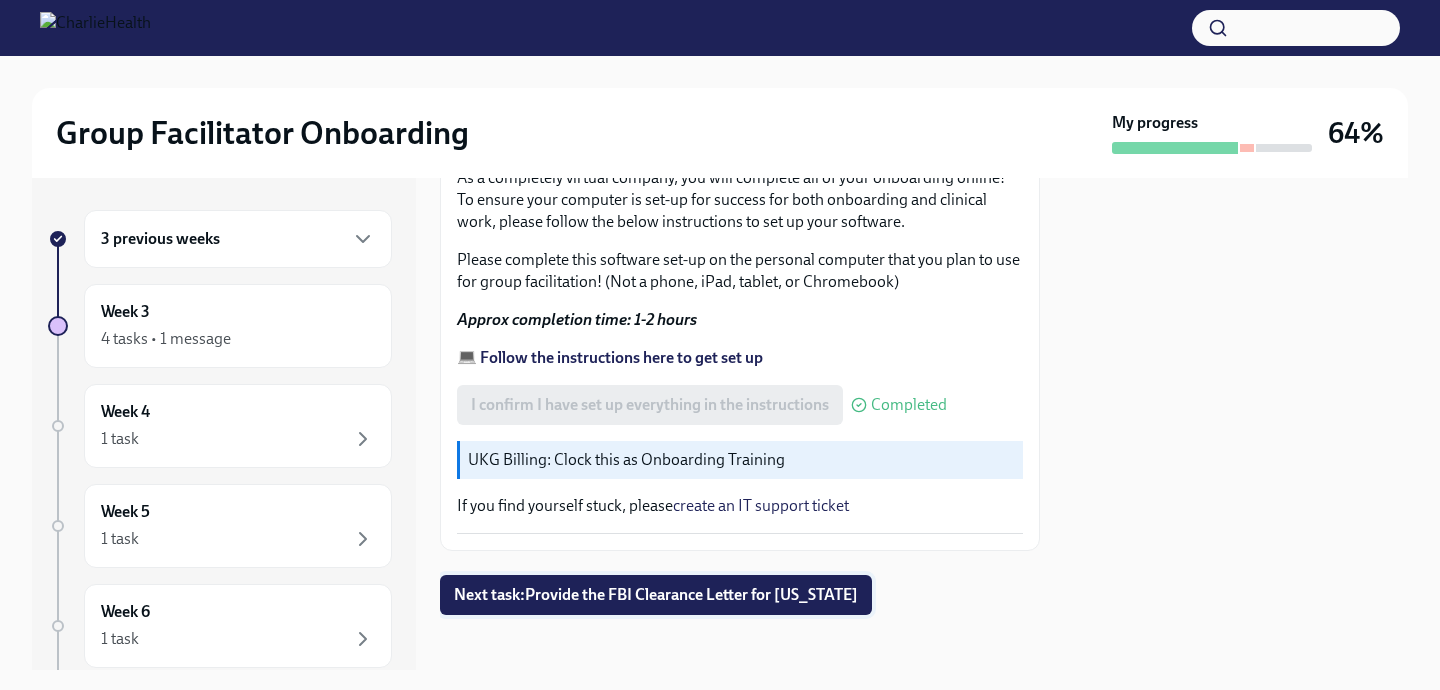 click on "Next task :  Provide the FBI Clearance Letter for [US_STATE]" at bounding box center [656, 595] 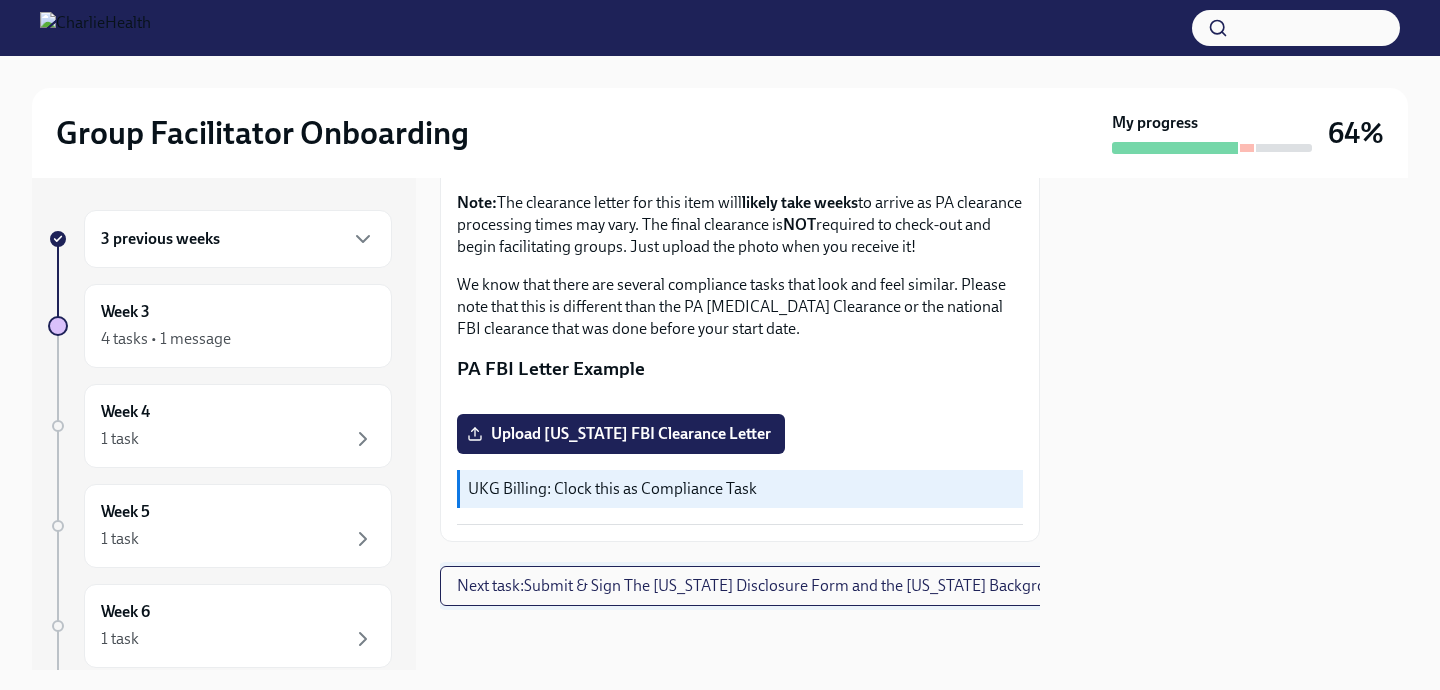 scroll, scrollTop: 573, scrollLeft: 0, axis: vertical 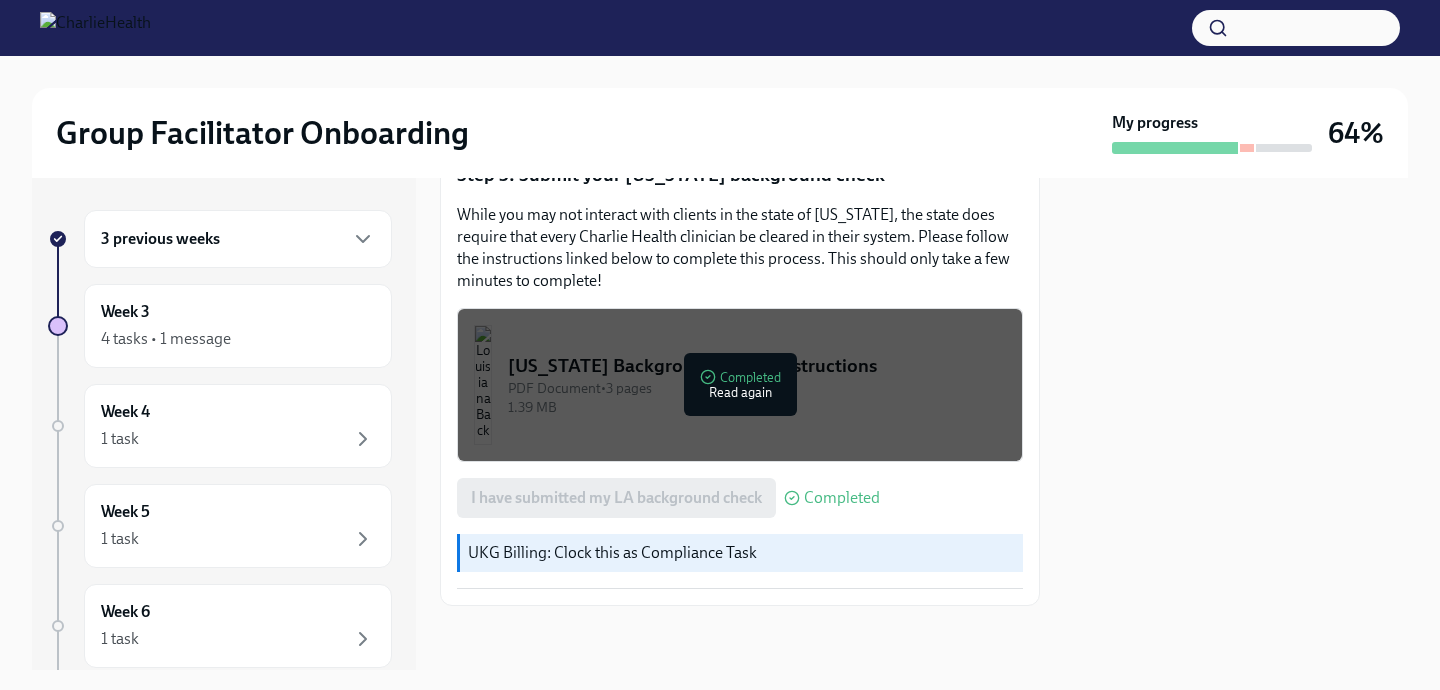 click at bounding box center [95, 28] 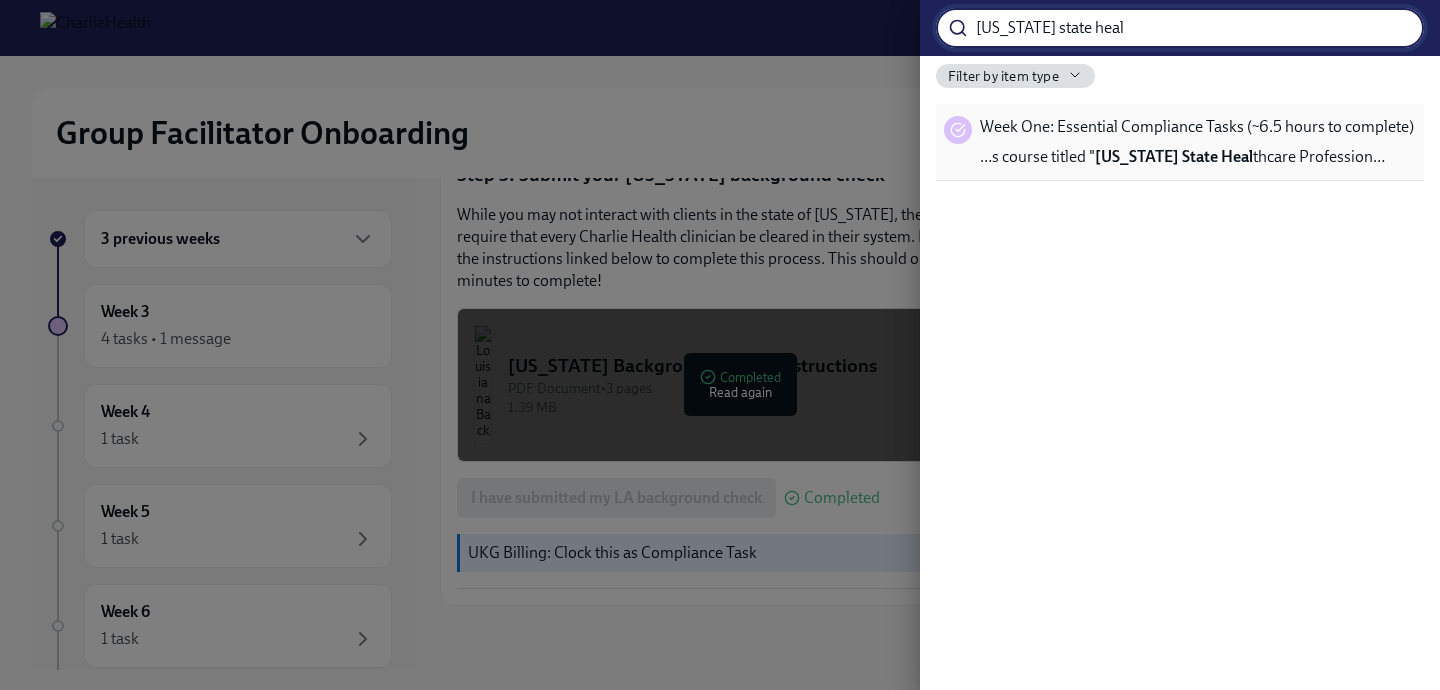 type on "[US_STATE] state heal" 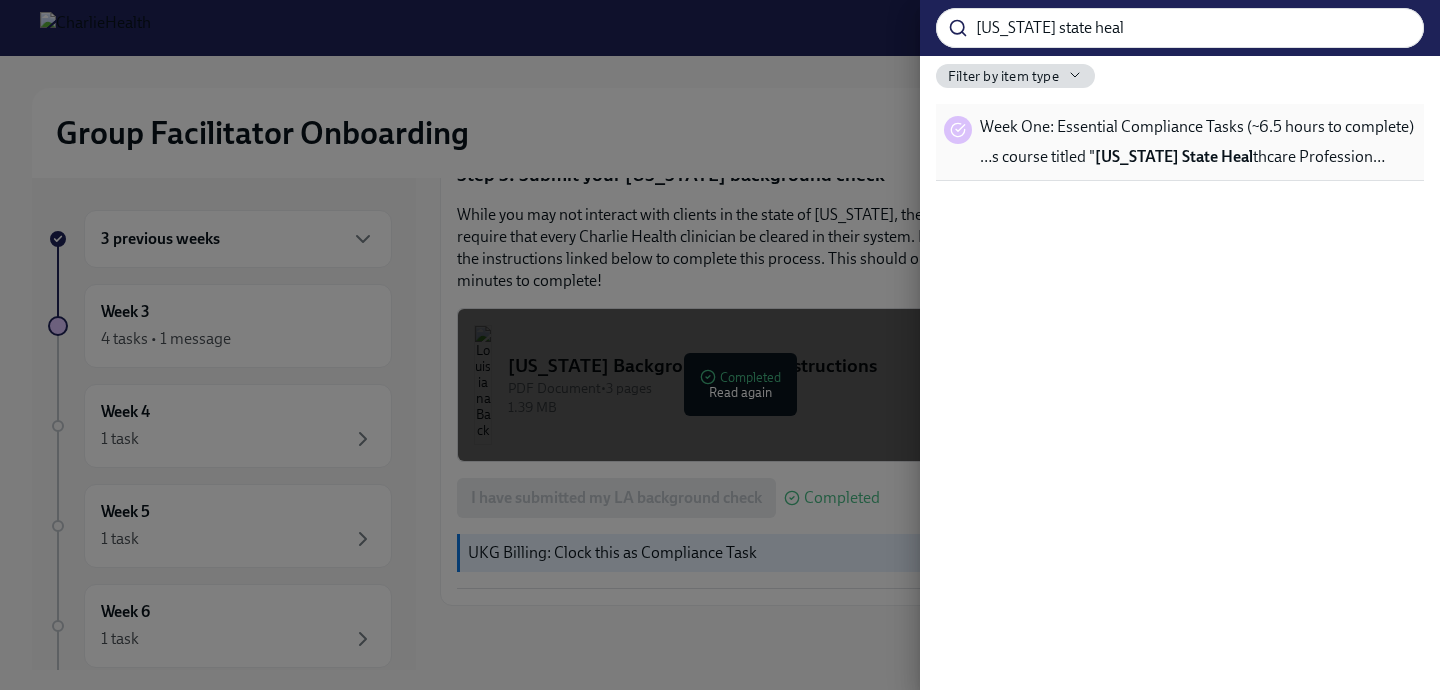 click on "[US_STATE] State Heal" at bounding box center [1174, 156] 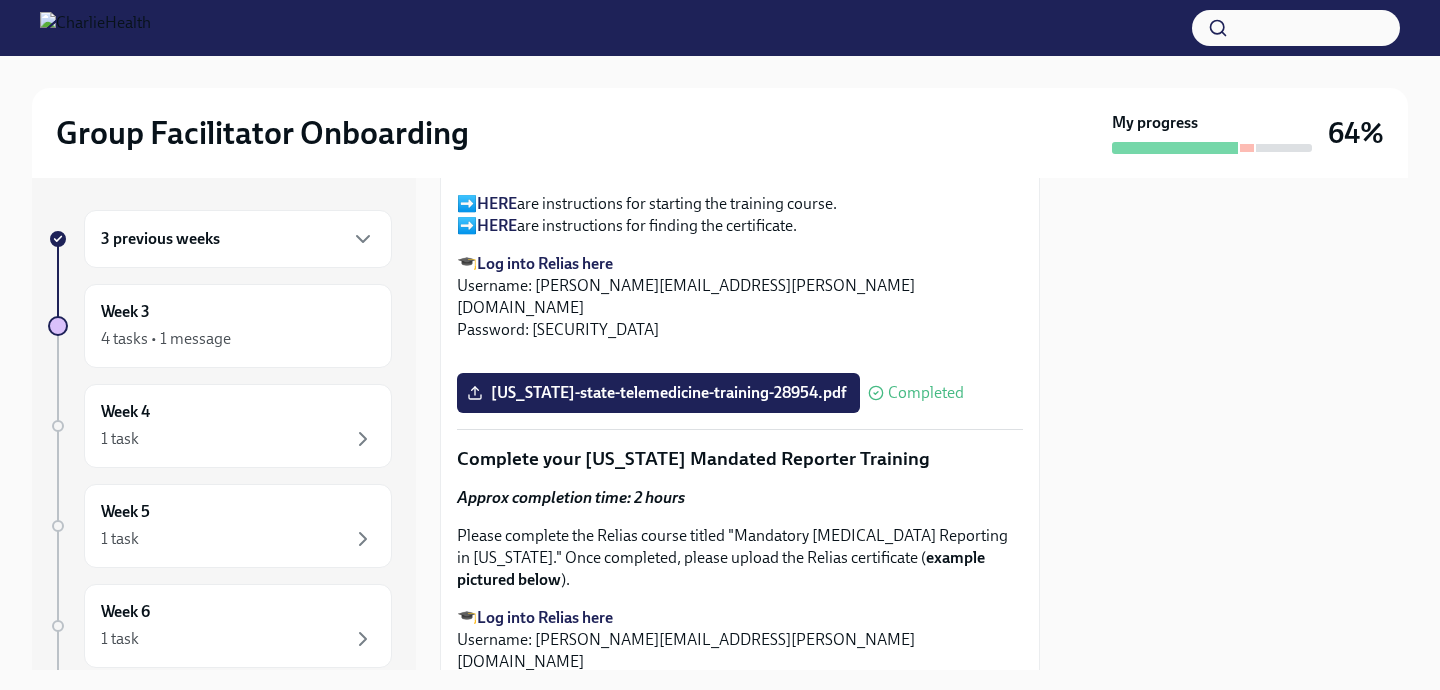 scroll, scrollTop: 3387, scrollLeft: 0, axis: vertical 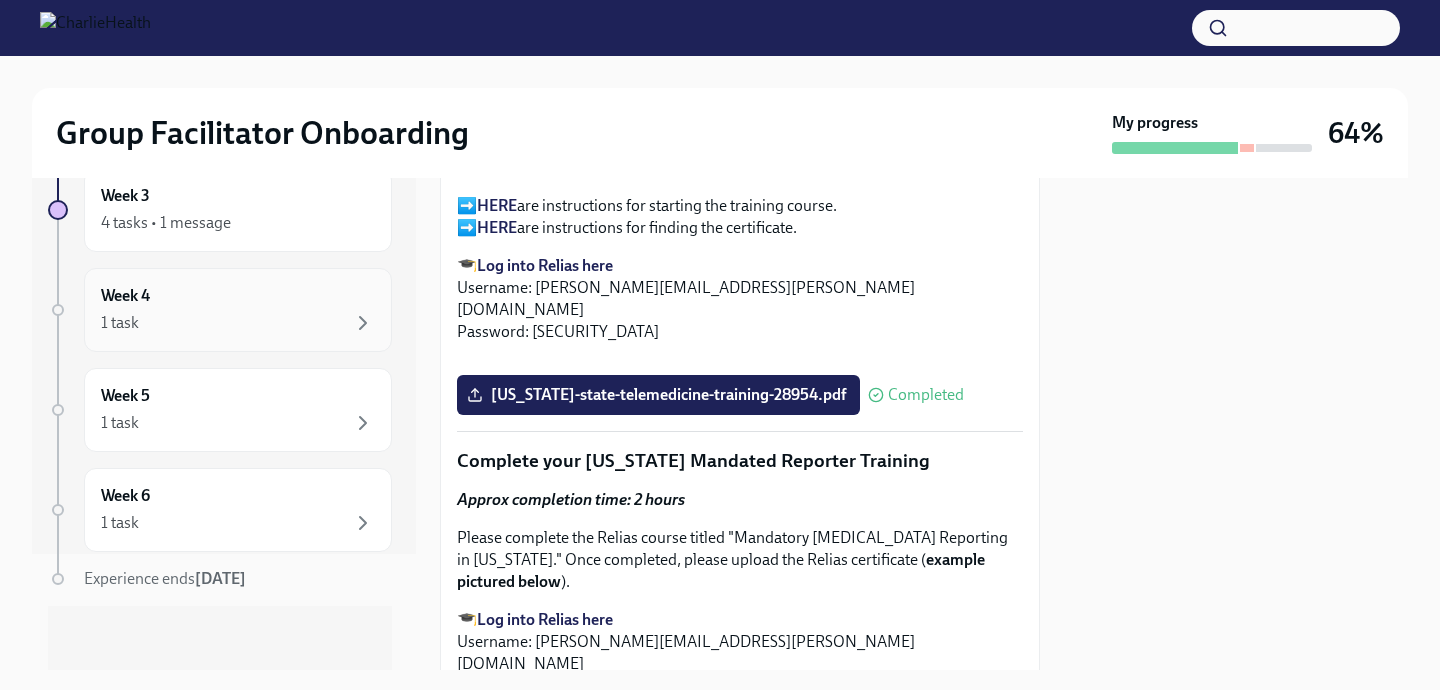 click on "Week 4 1 task" at bounding box center (238, 310) 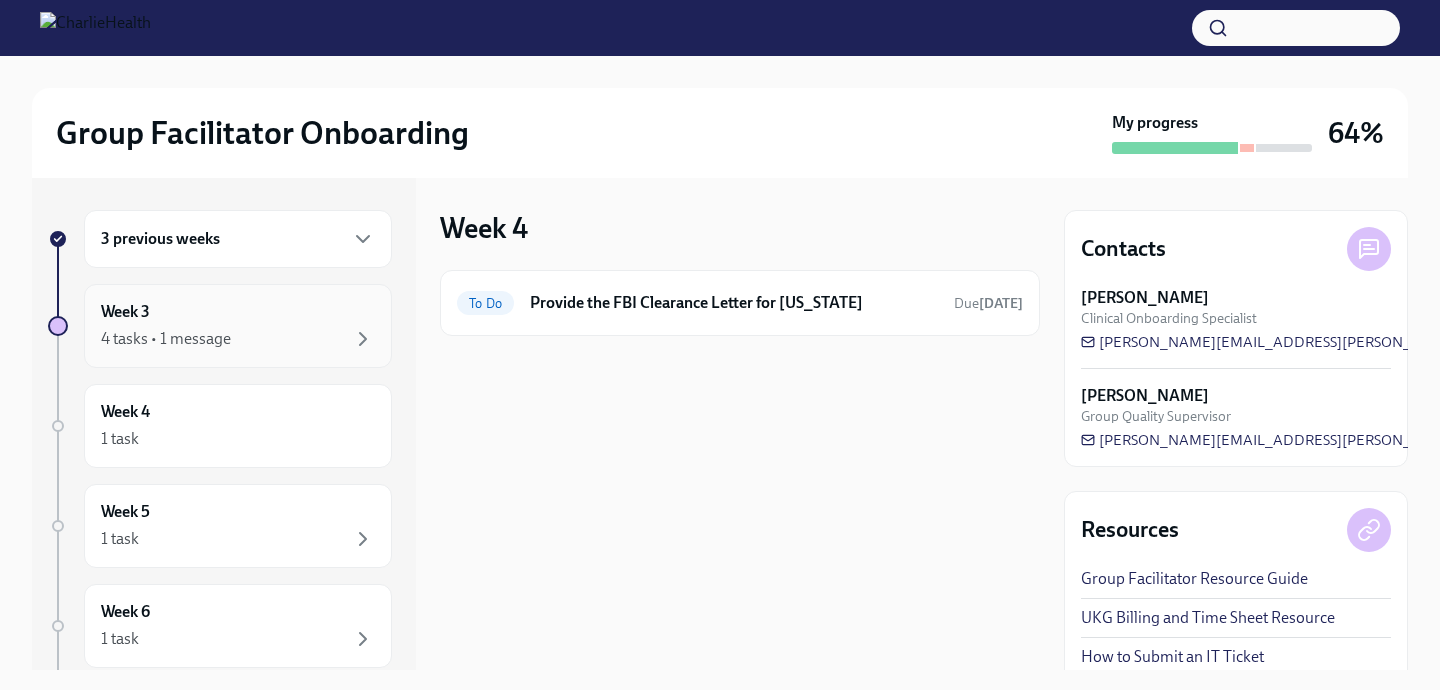 click on "4 tasks • 1 message" at bounding box center (166, 339) 